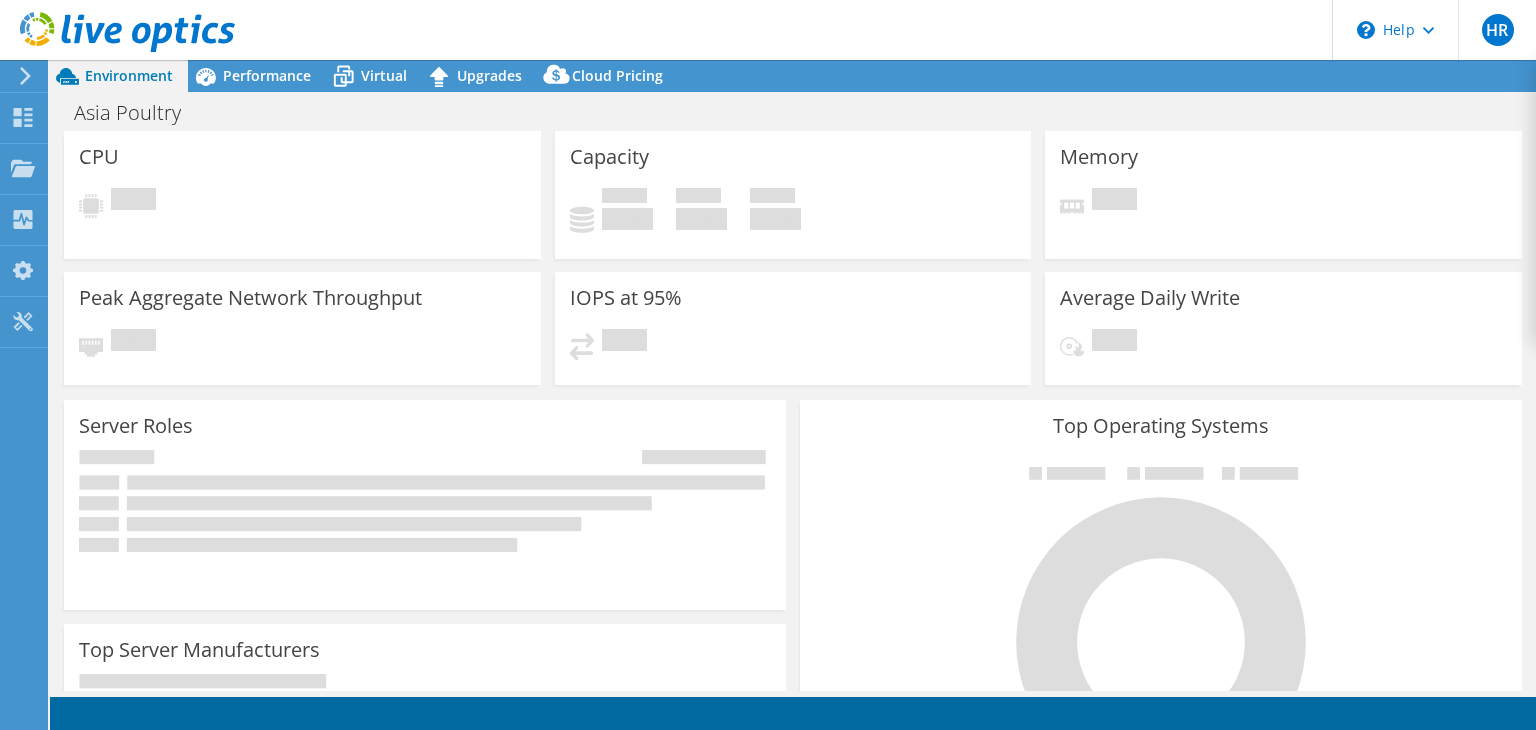 scroll, scrollTop: 0, scrollLeft: 0, axis: both 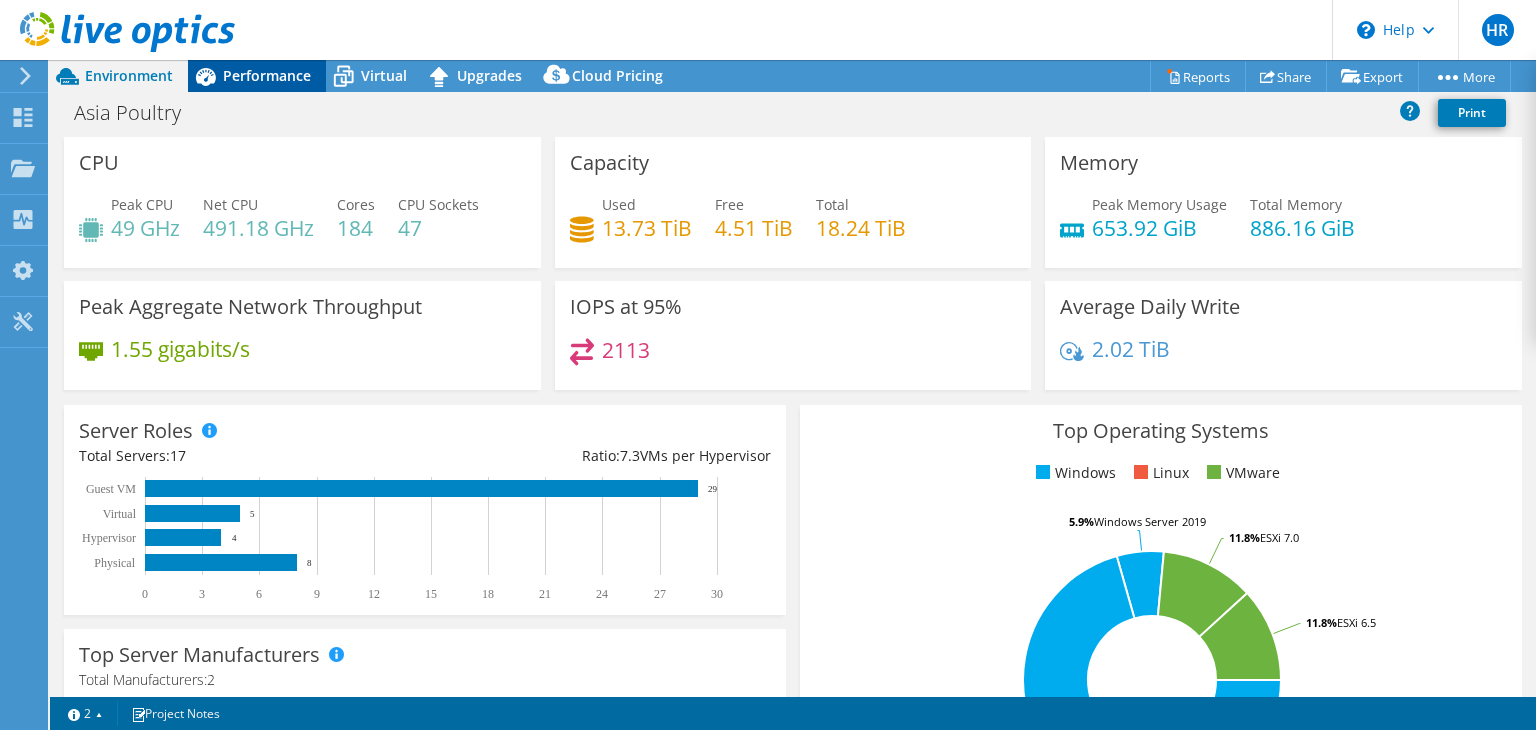 click on "Performance" at bounding box center [267, 75] 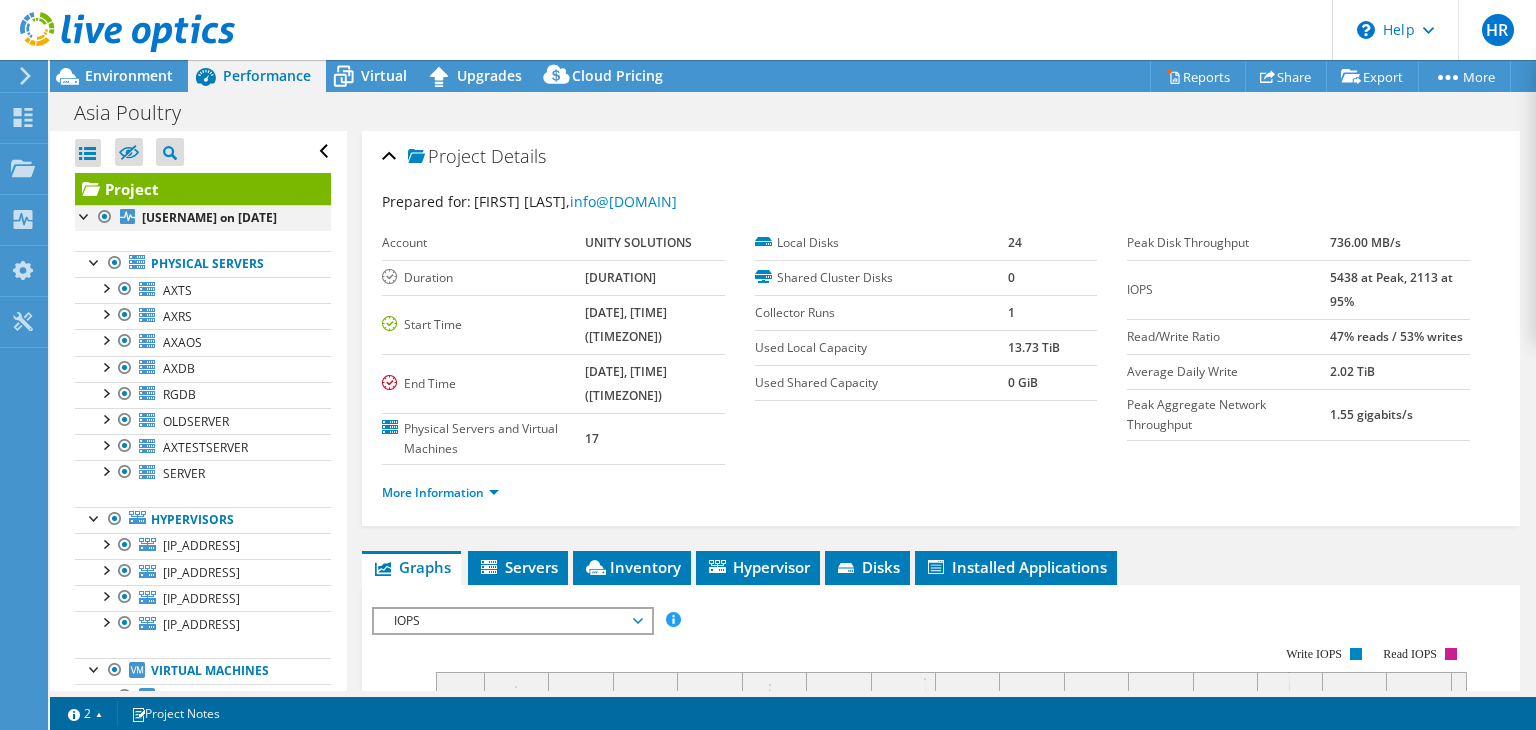click at bounding box center (85, 215) 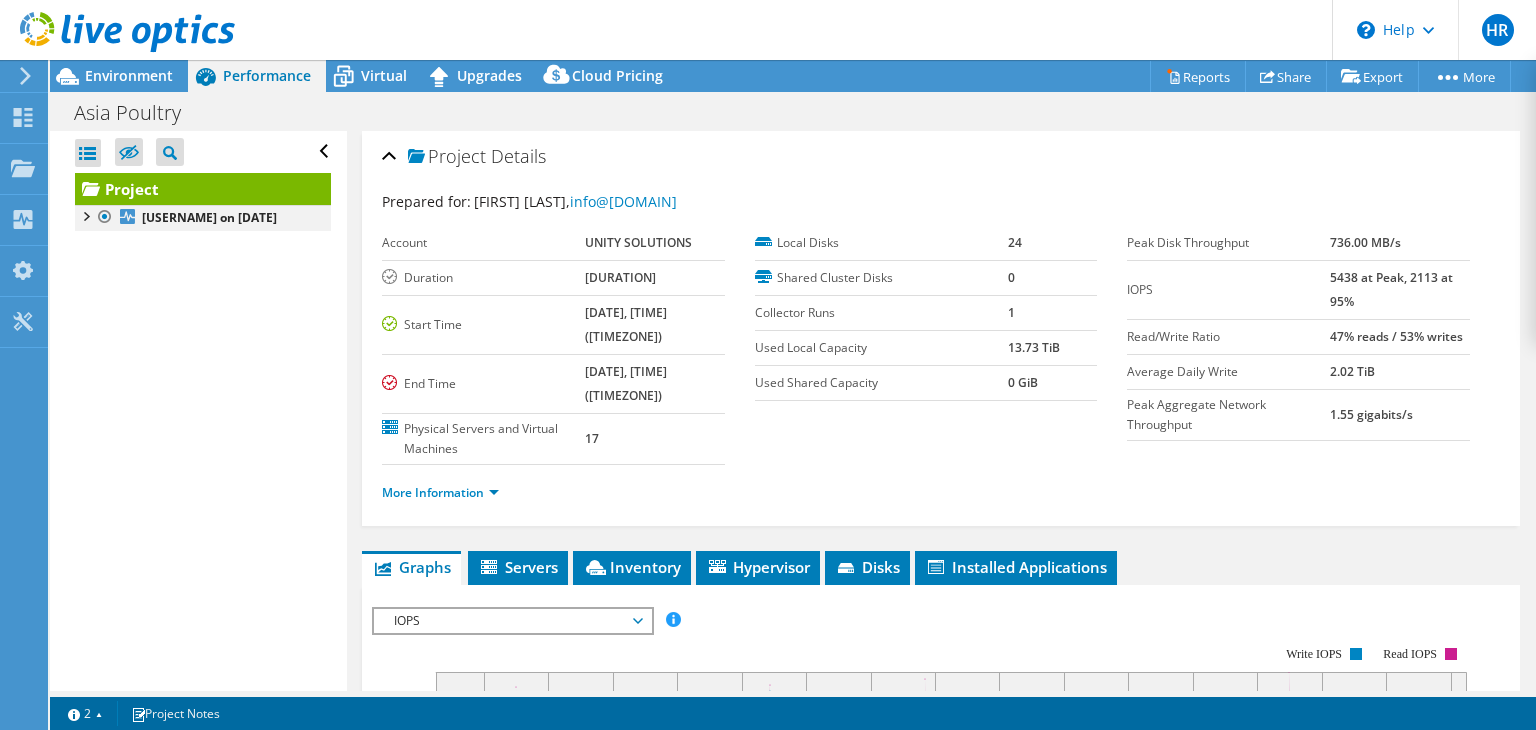 click at bounding box center (85, 215) 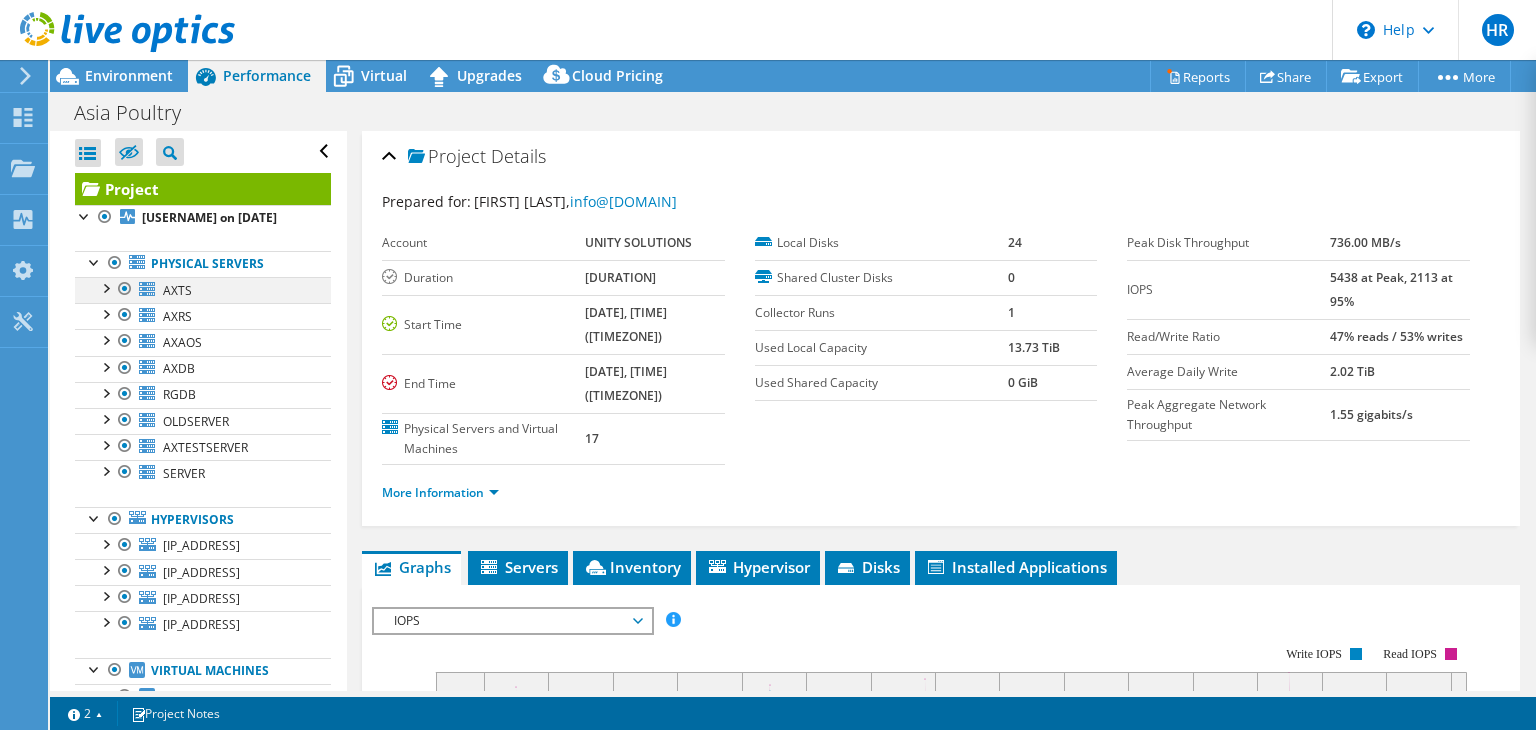 click at bounding box center [105, 287] 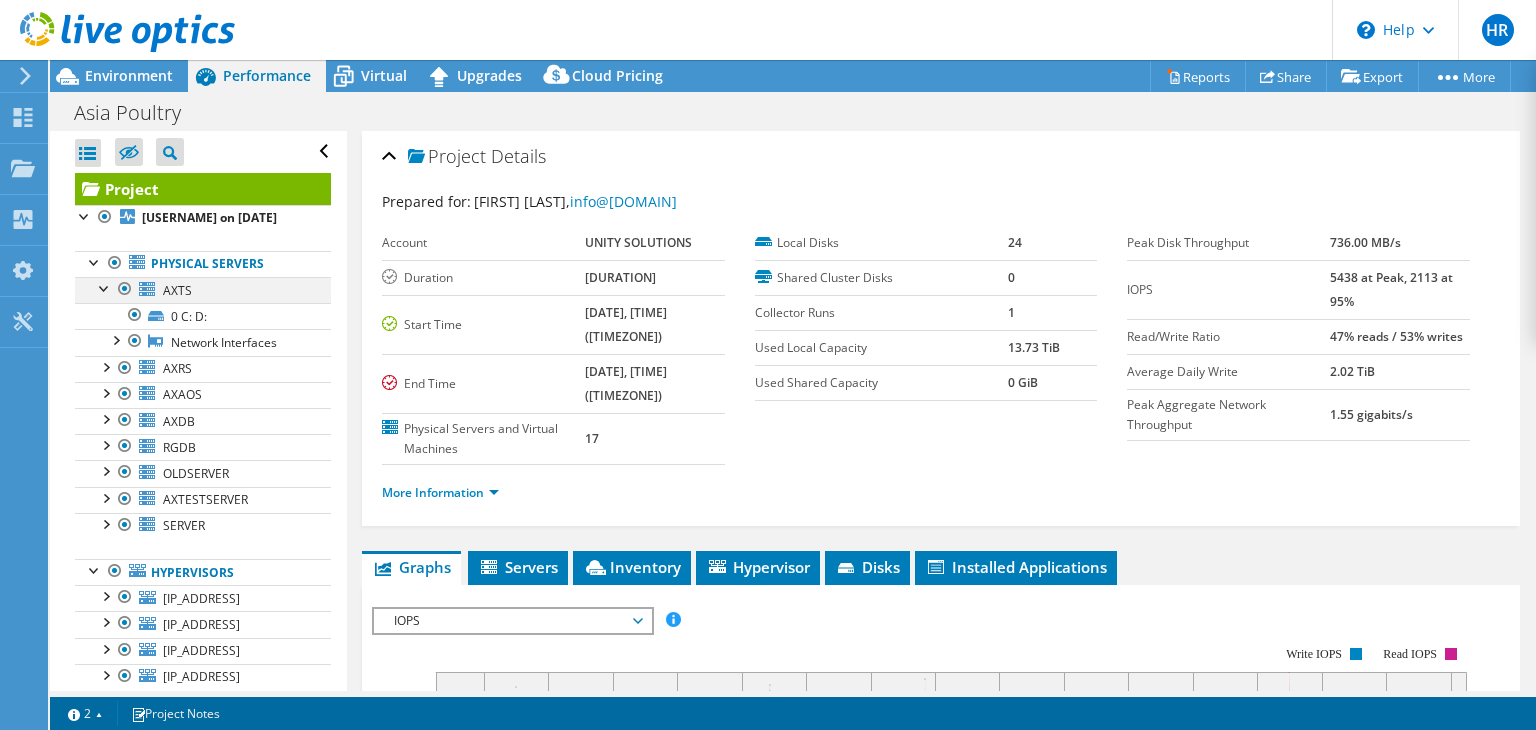 click at bounding box center (105, 287) 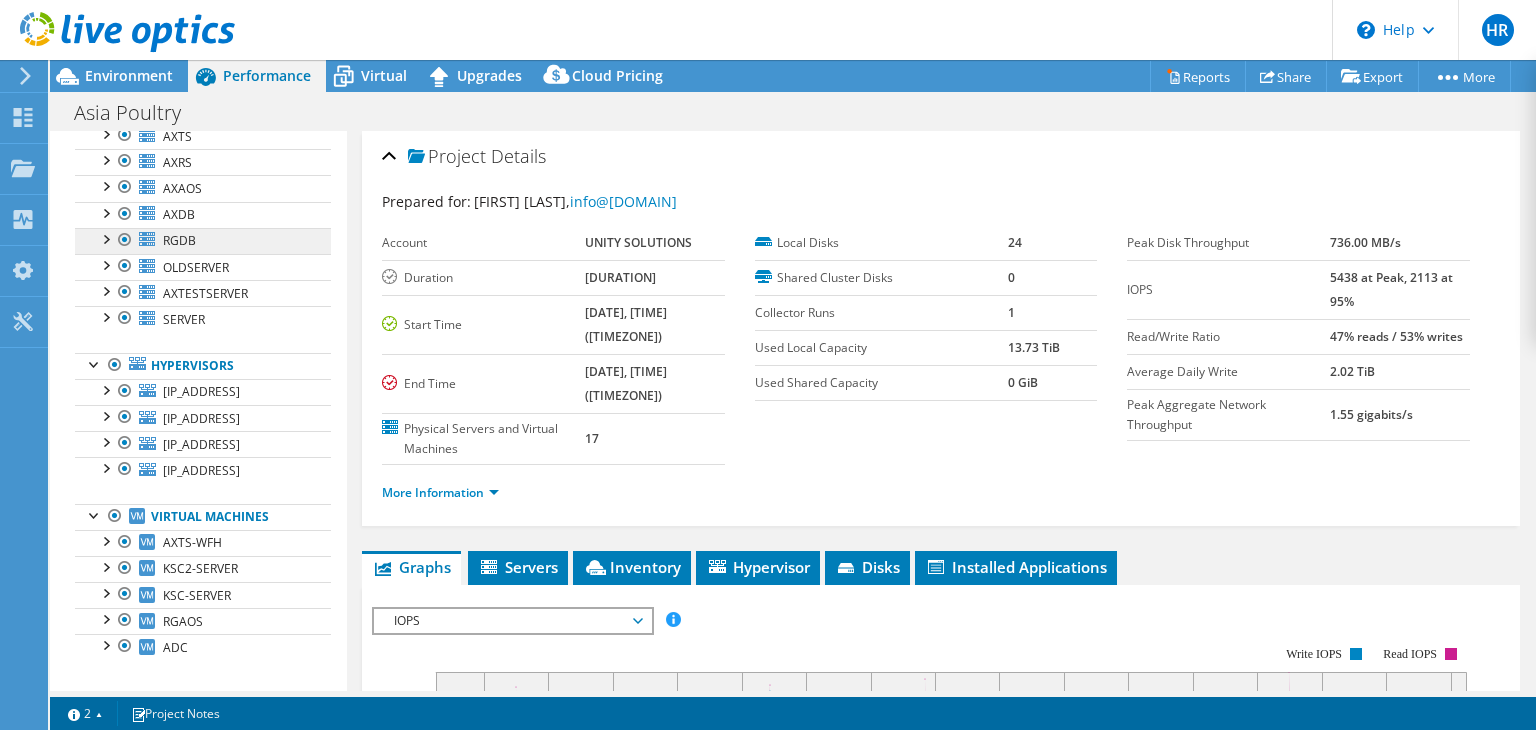 scroll, scrollTop: 164, scrollLeft: 0, axis: vertical 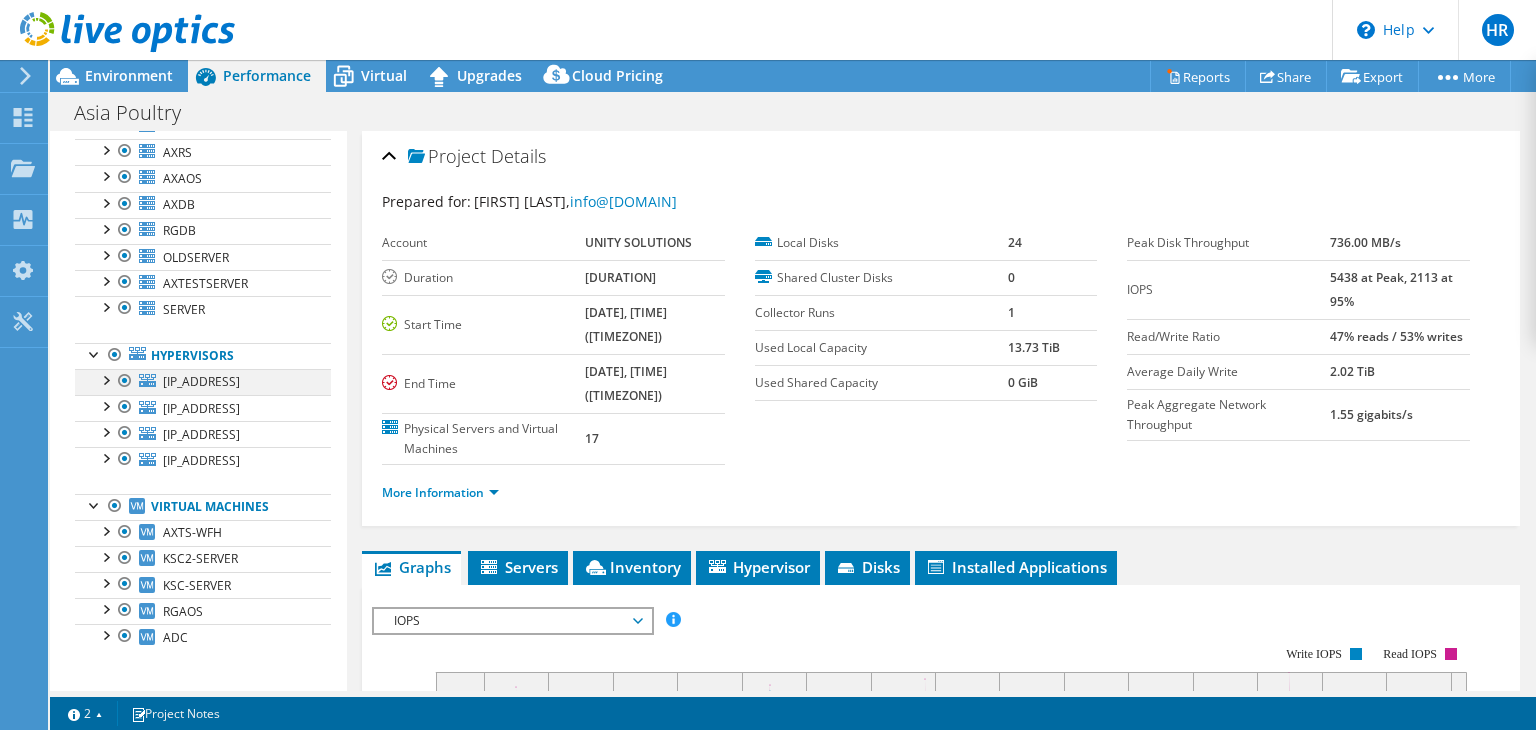 click at bounding box center [105, 379] 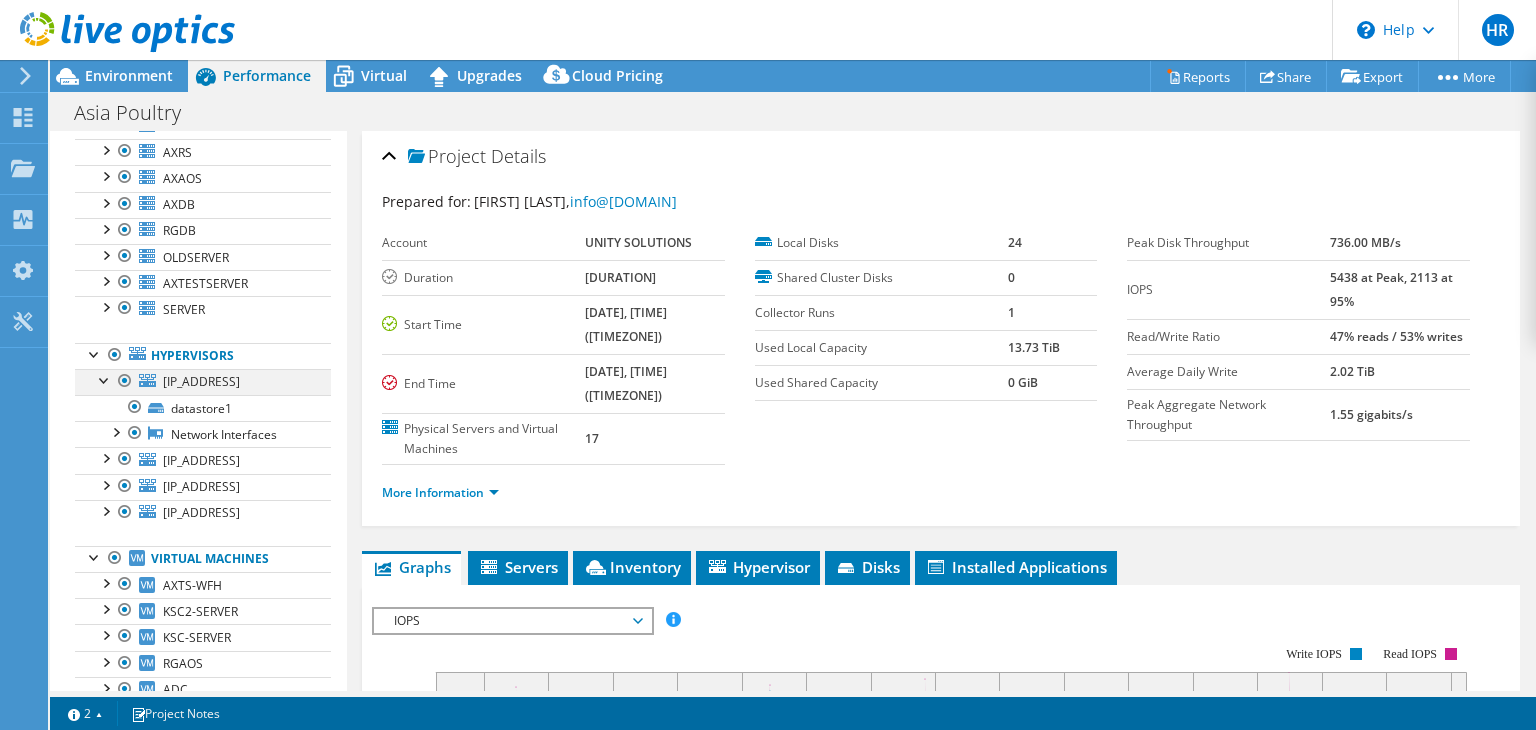 click at bounding box center [105, 379] 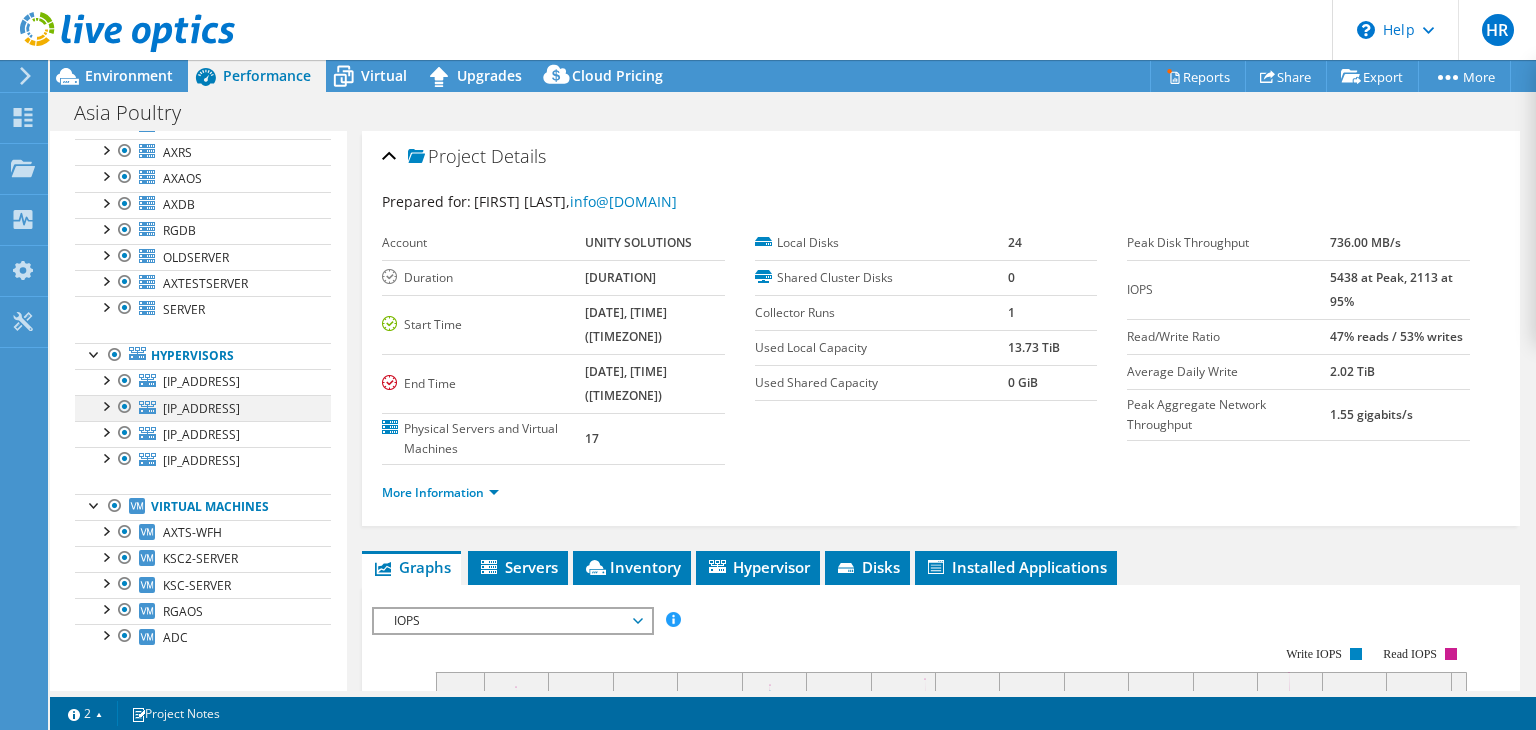 click at bounding box center (105, 405) 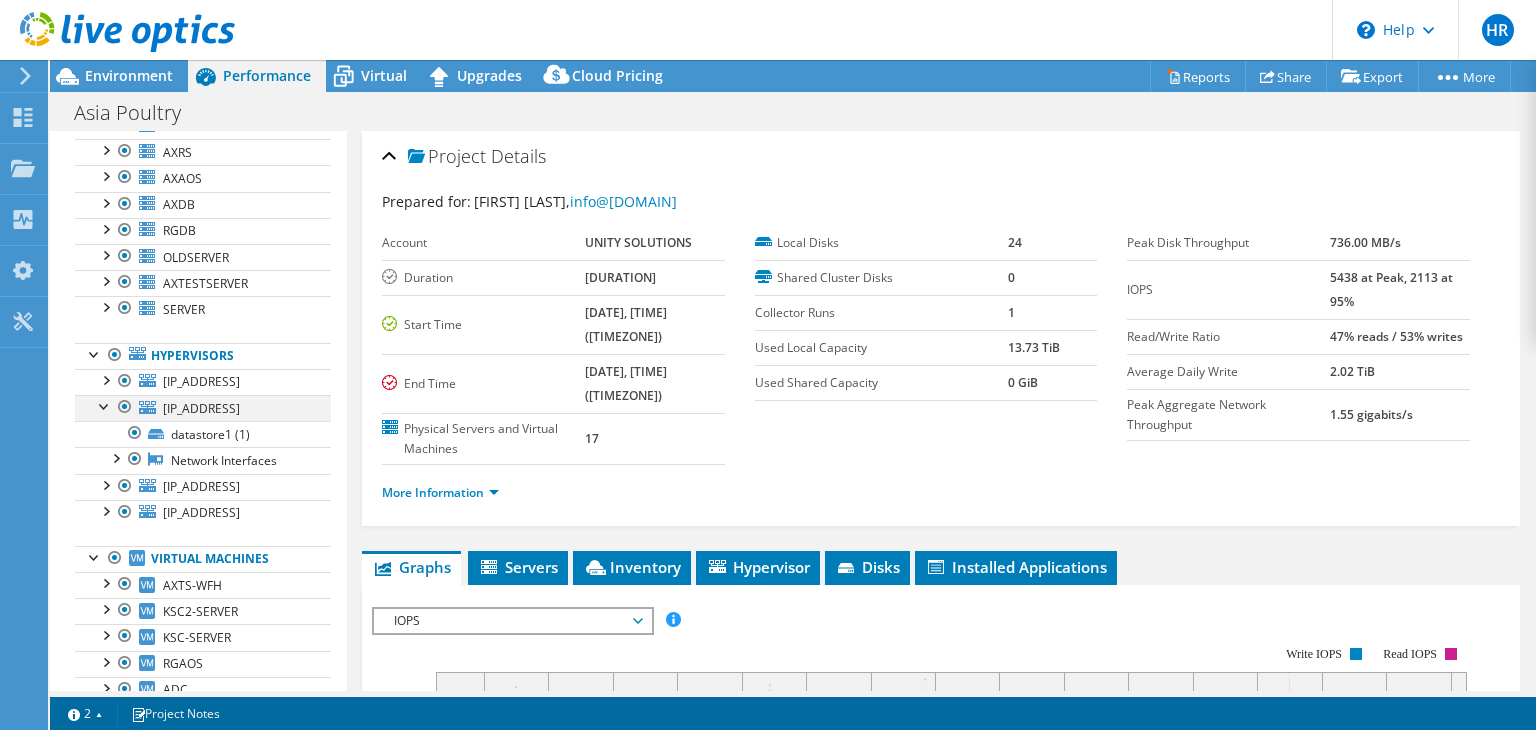 click at bounding box center [105, 405] 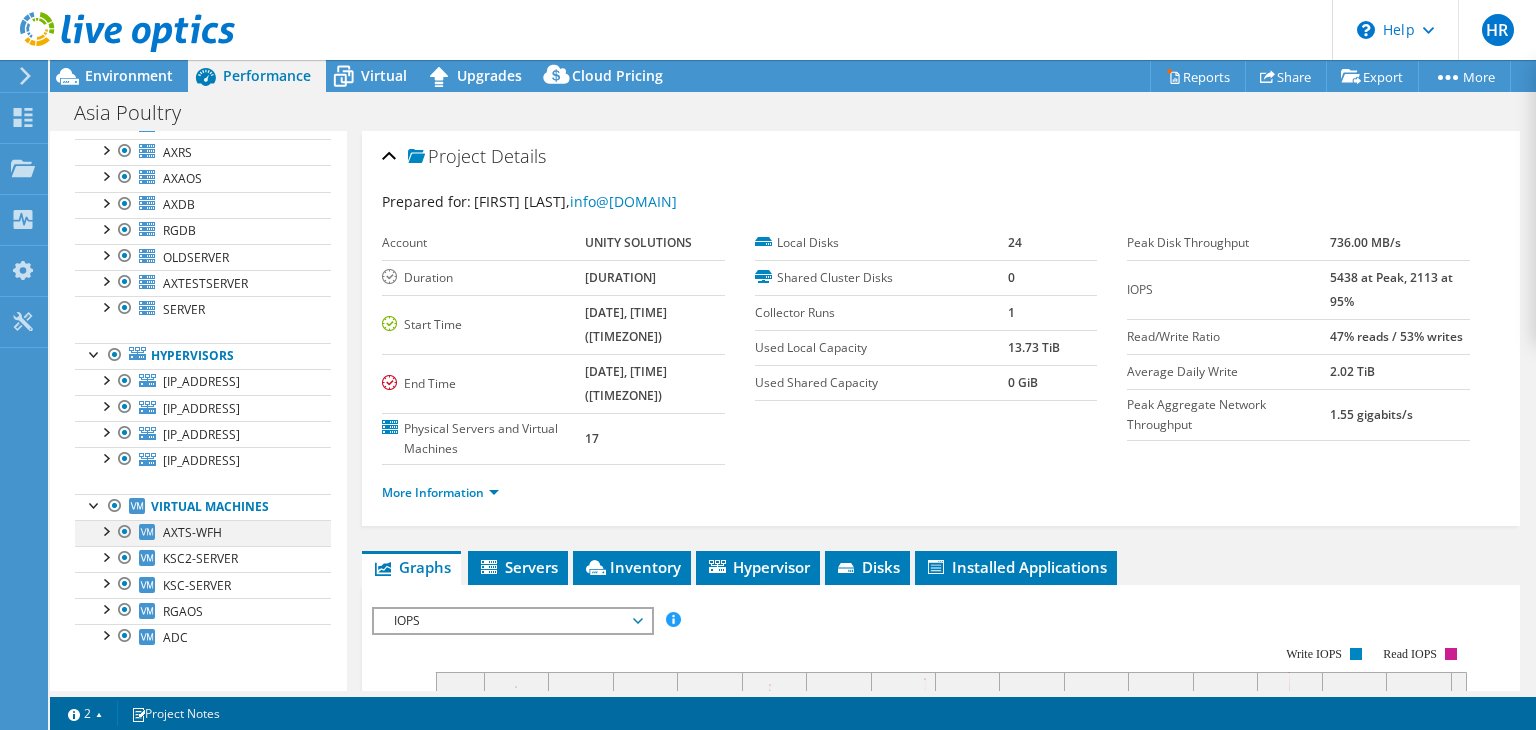 click at bounding box center (105, 530) 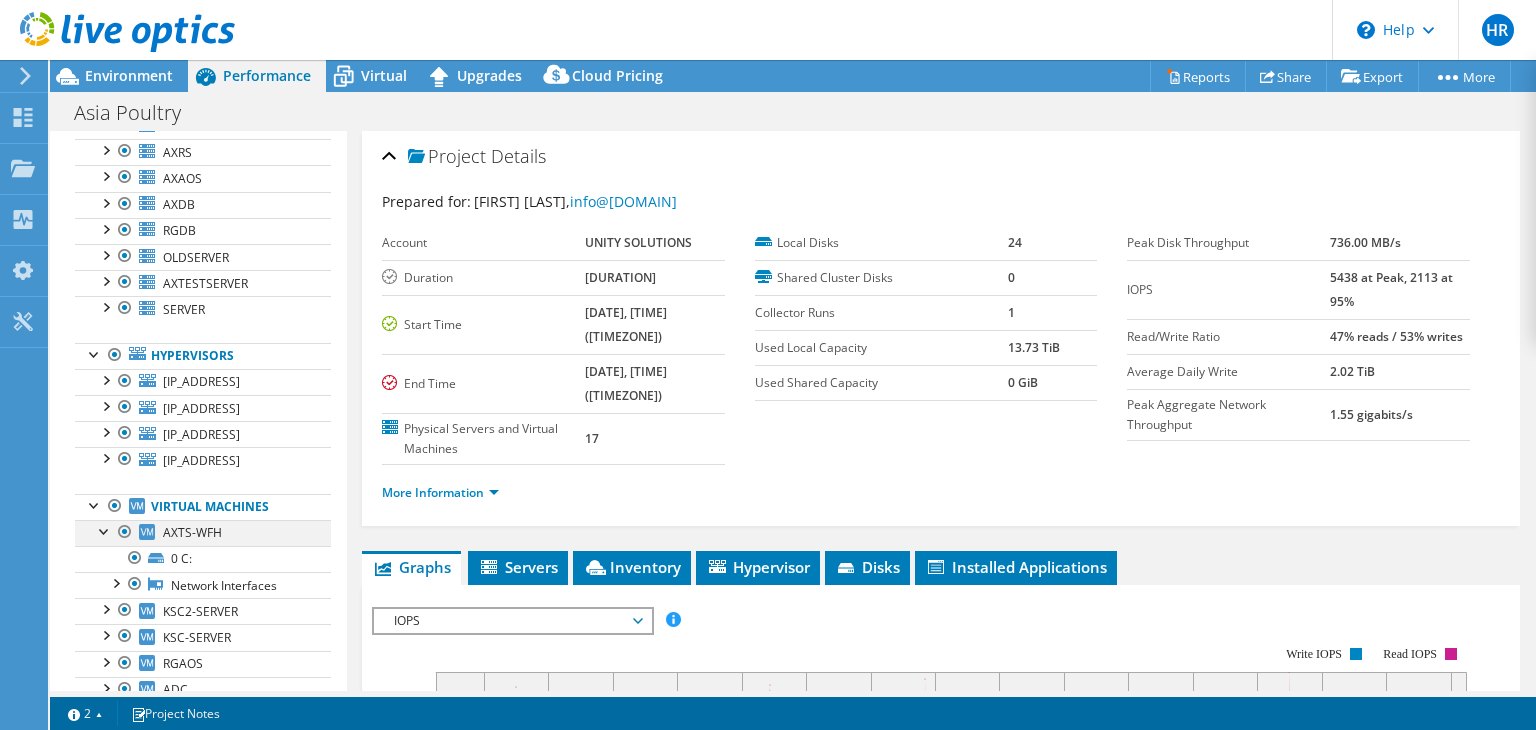 click at bounding box center (105, 530) 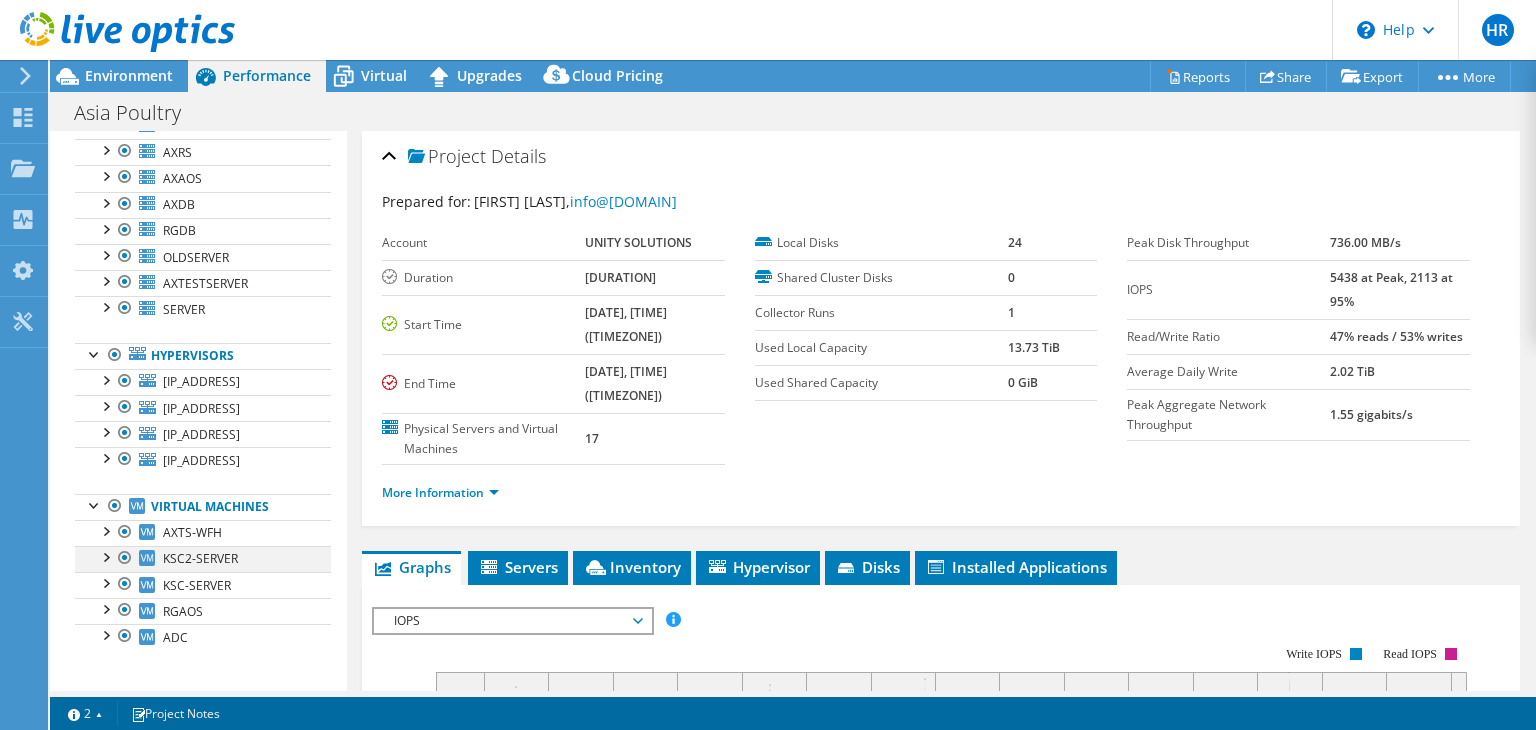 click at bounding box center (105, 556) 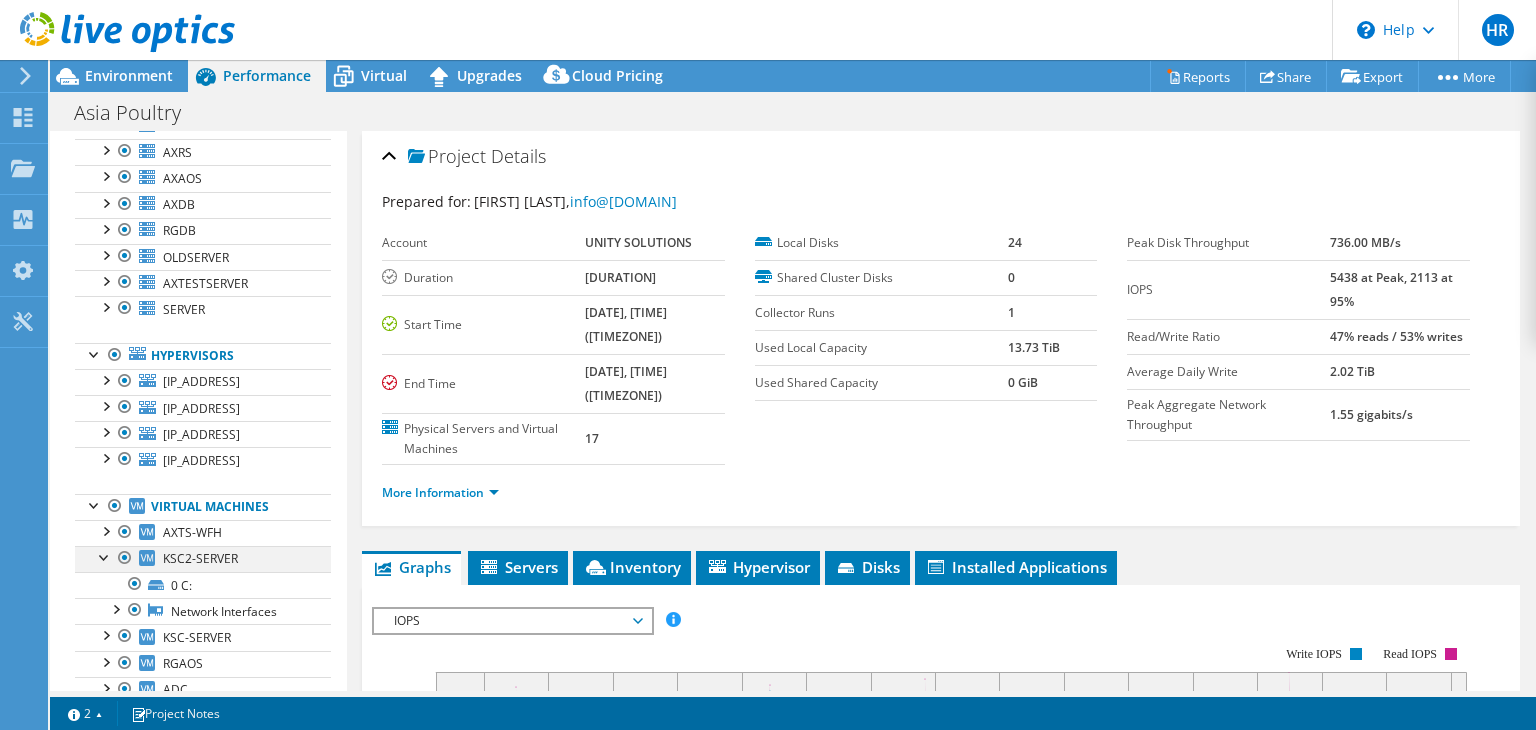 click at bounding box center (105, 556) 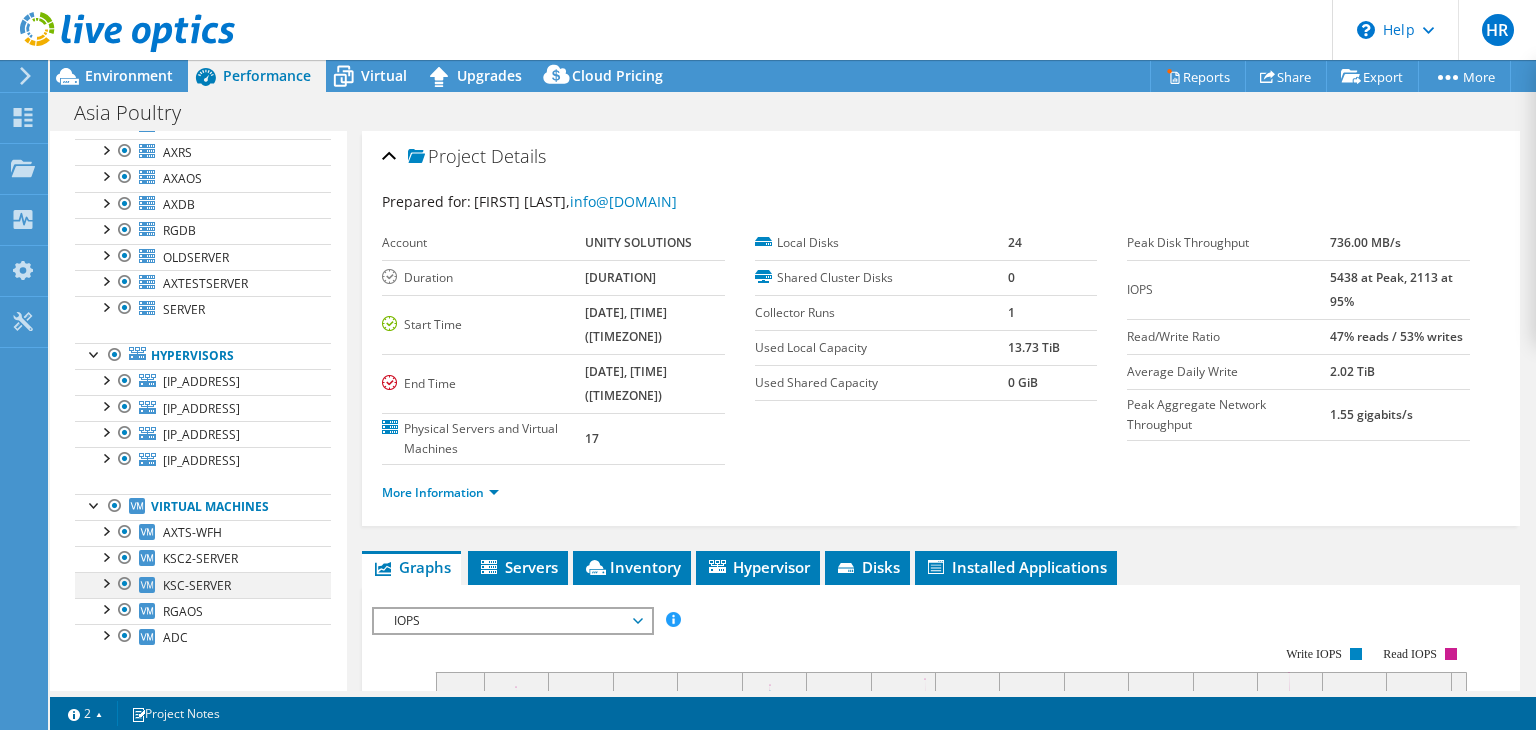 click at bounding box center [105, 582] 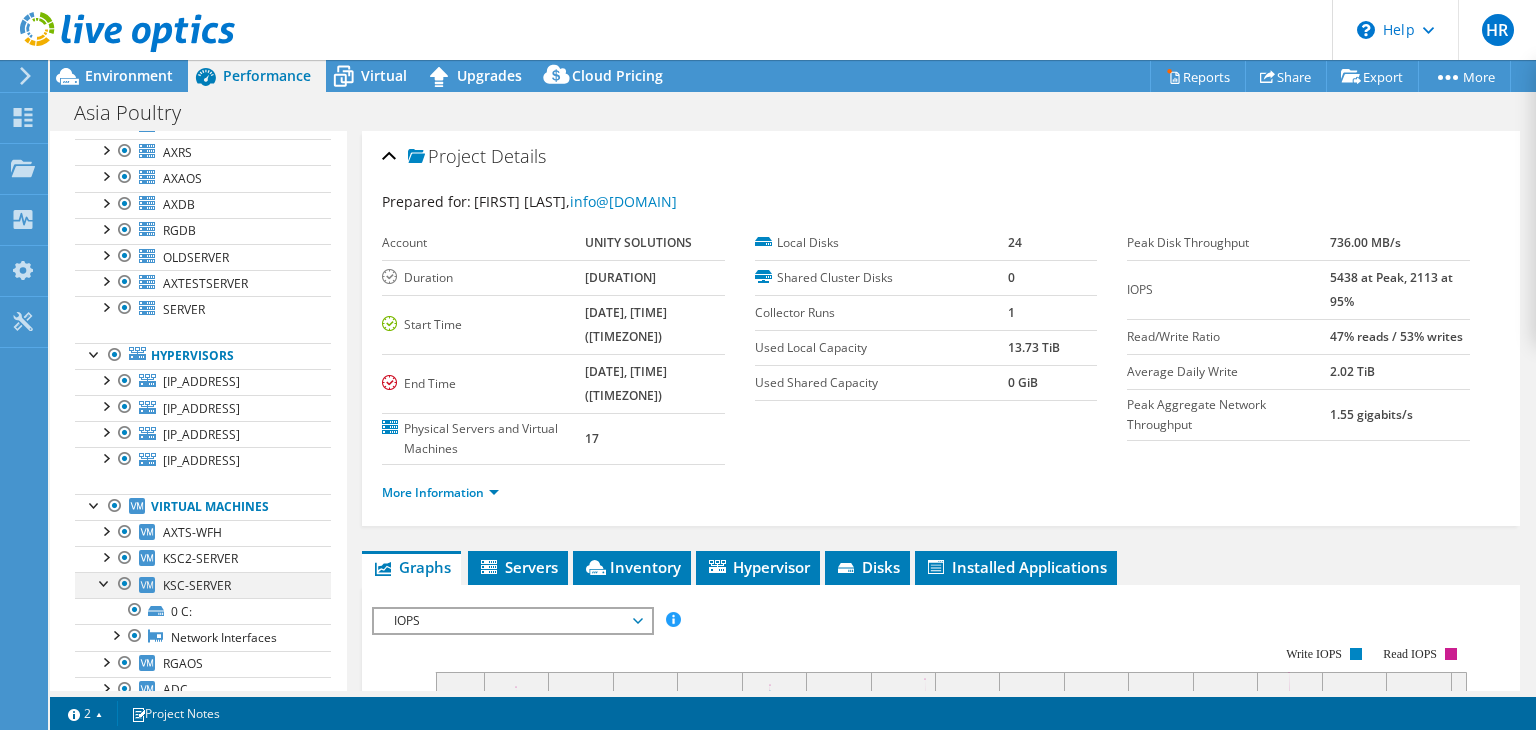 click at bounding box center (105, 582) 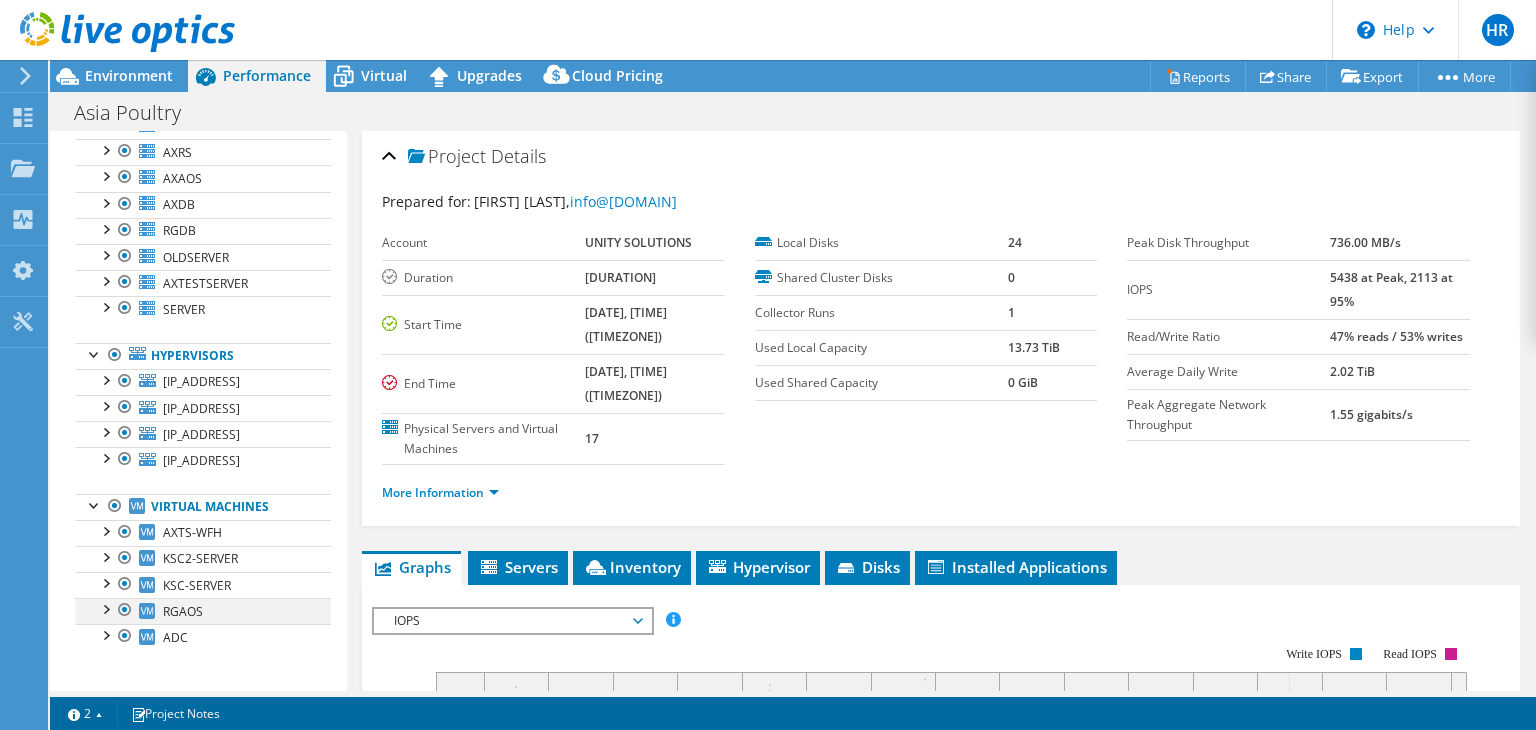 click at bounding box center [105, 608] 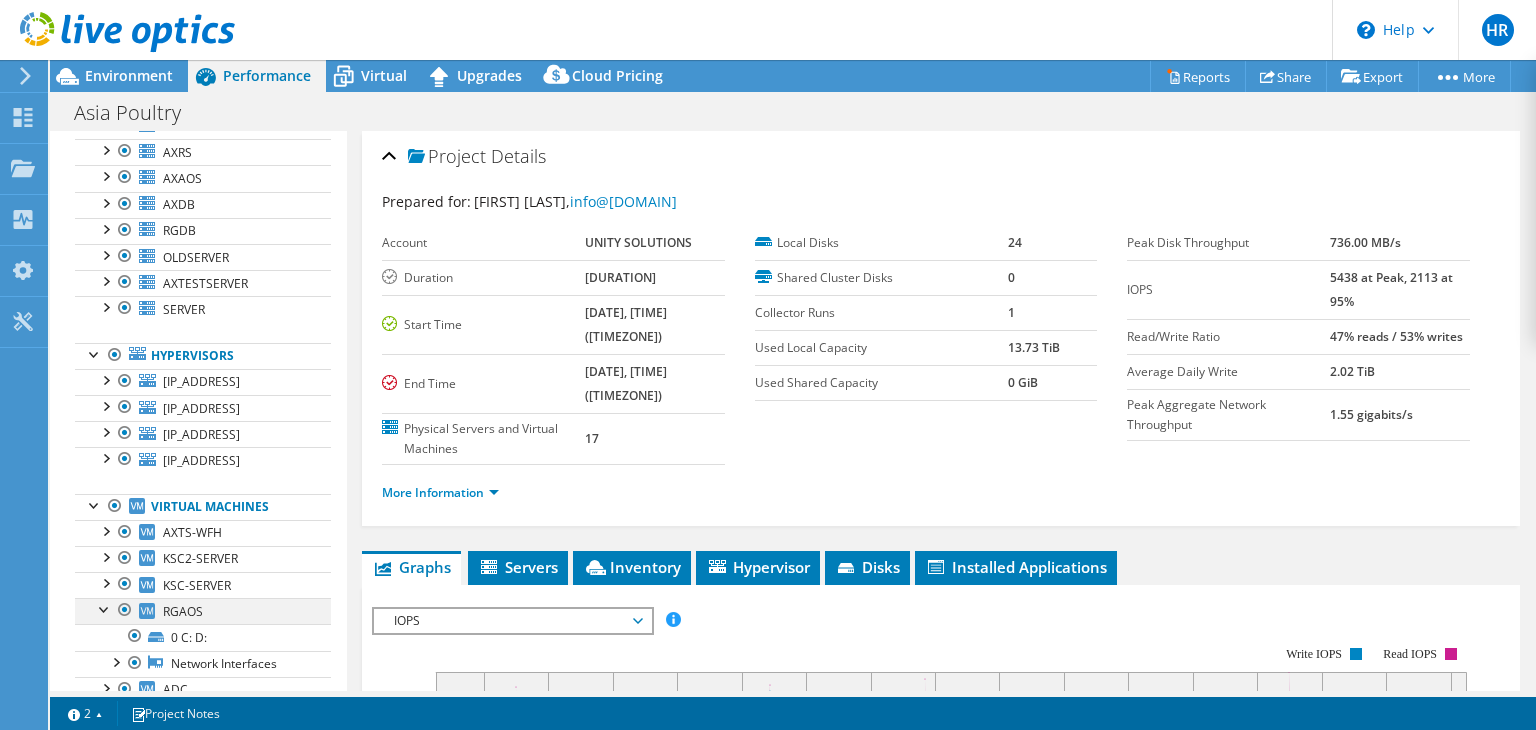 click at bounding box center (105, 608) 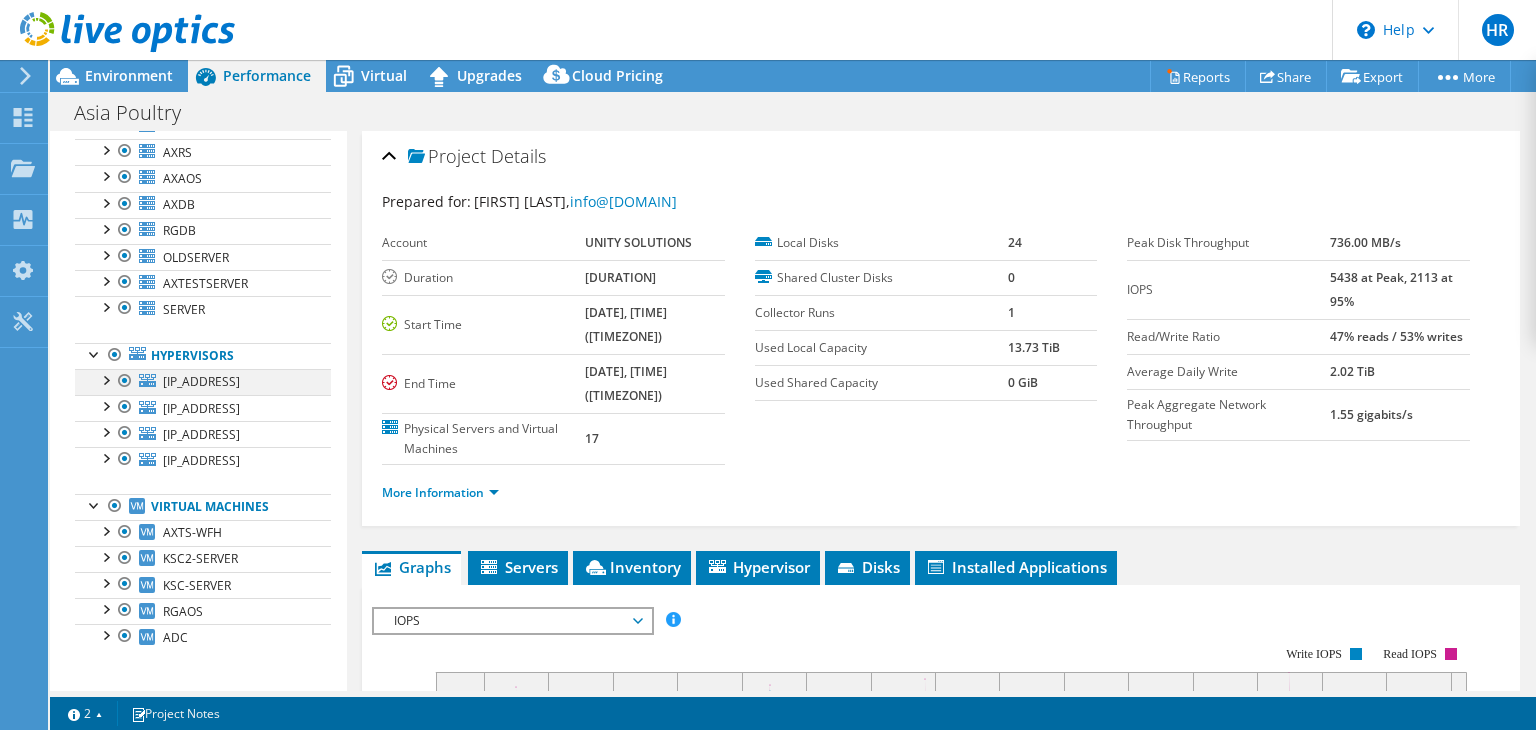 click at bounding box center (105, 379) 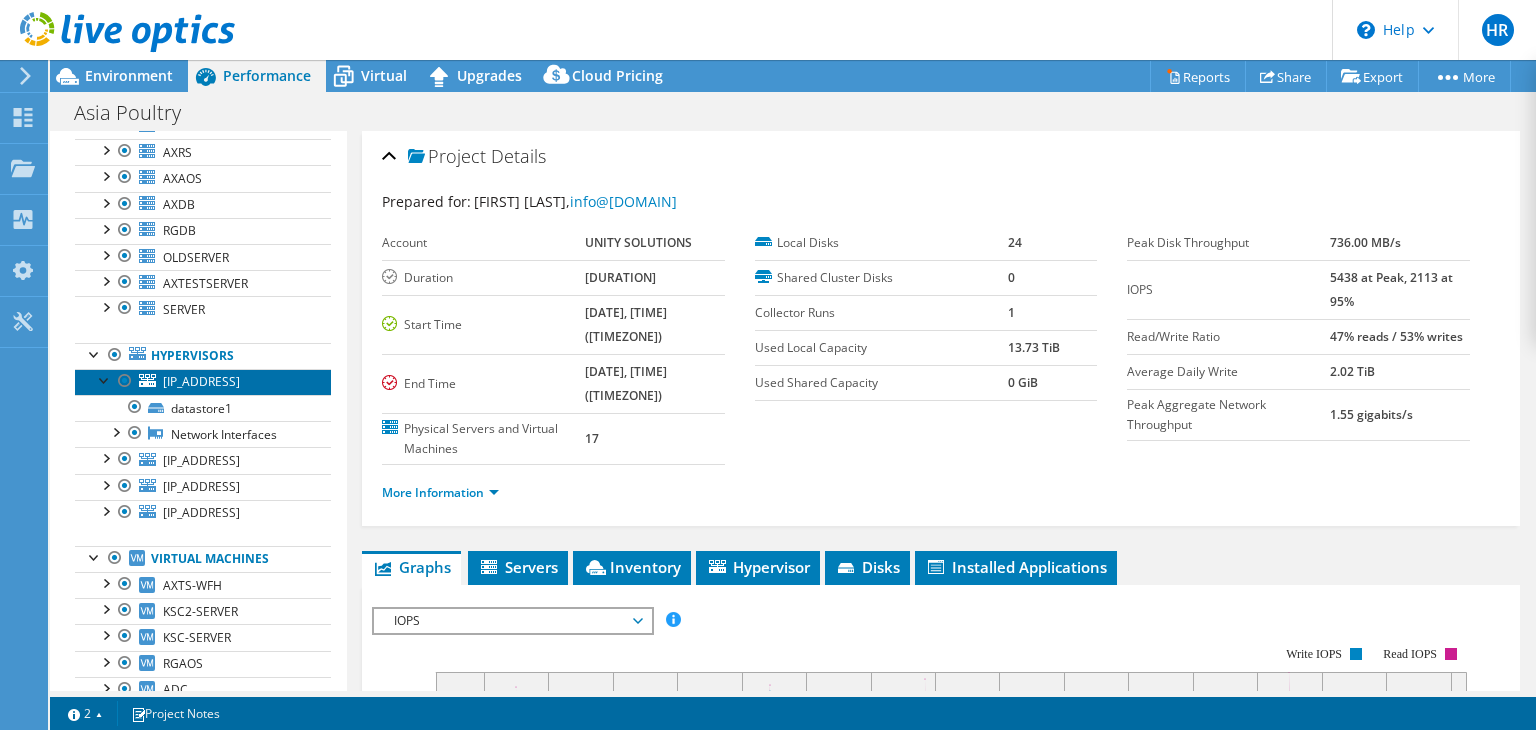click on "[IP_ADDRESS]" at bounding box center [201, 381] 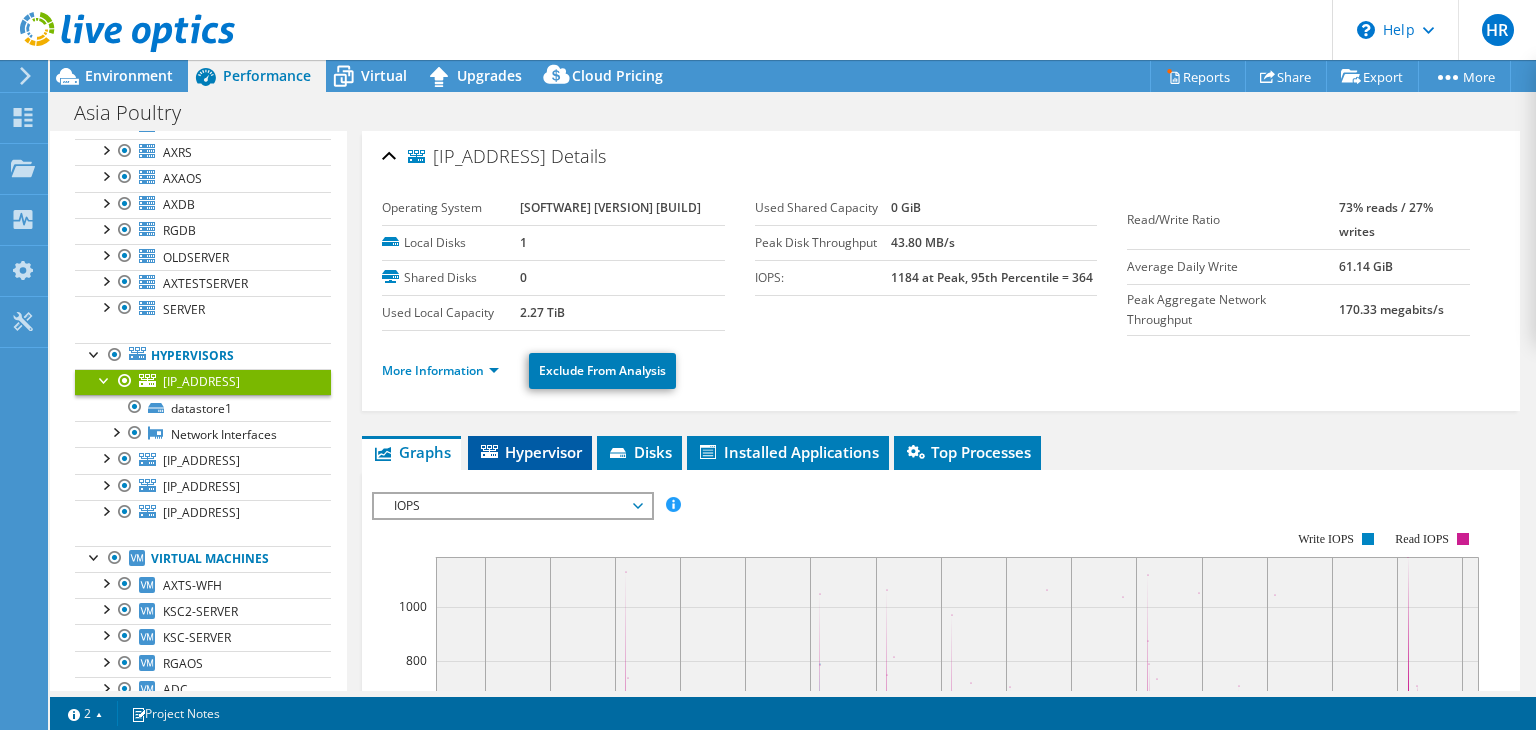 click on "Hypervisor" at bounding box center [530, 452] 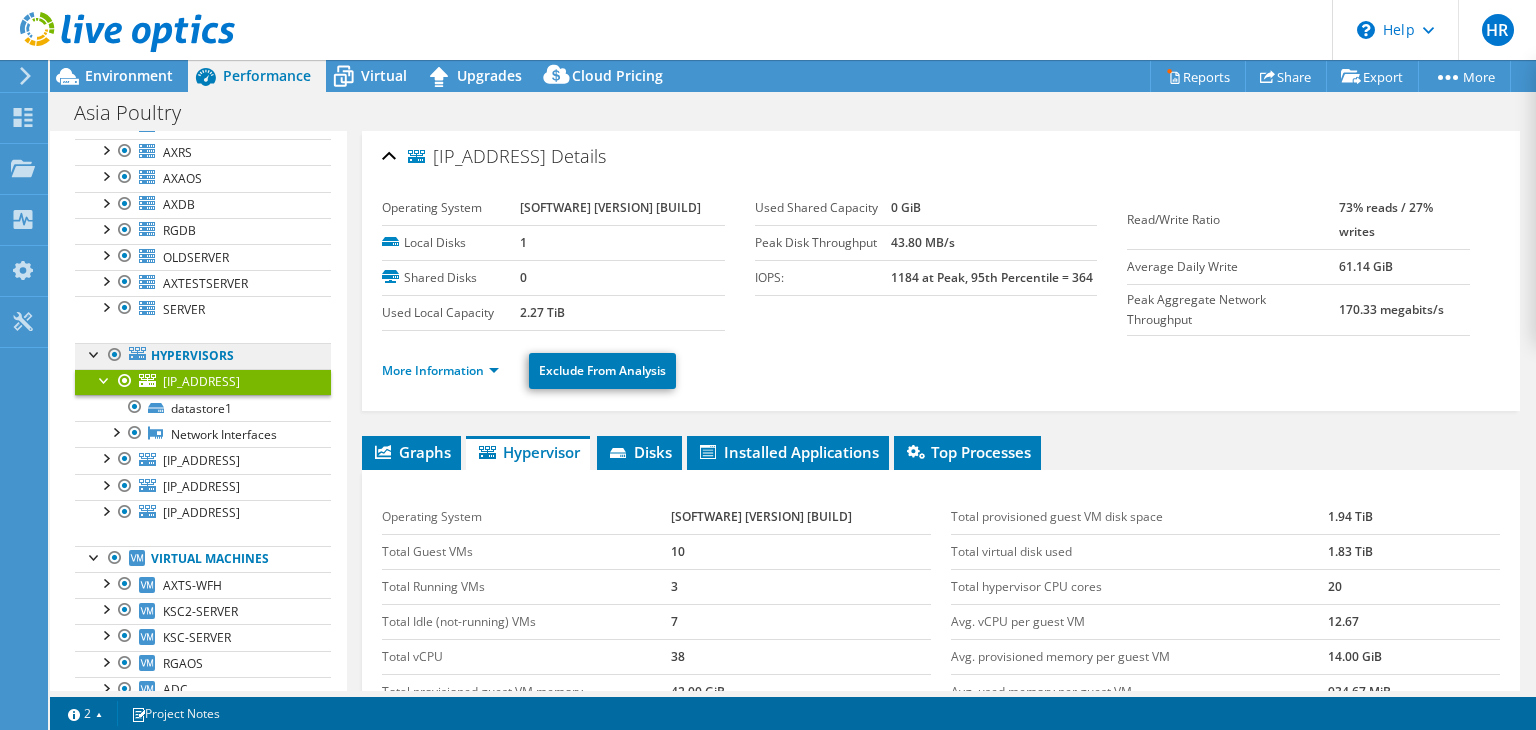 click on "Hypervisors" at bounding box center (203, 356) 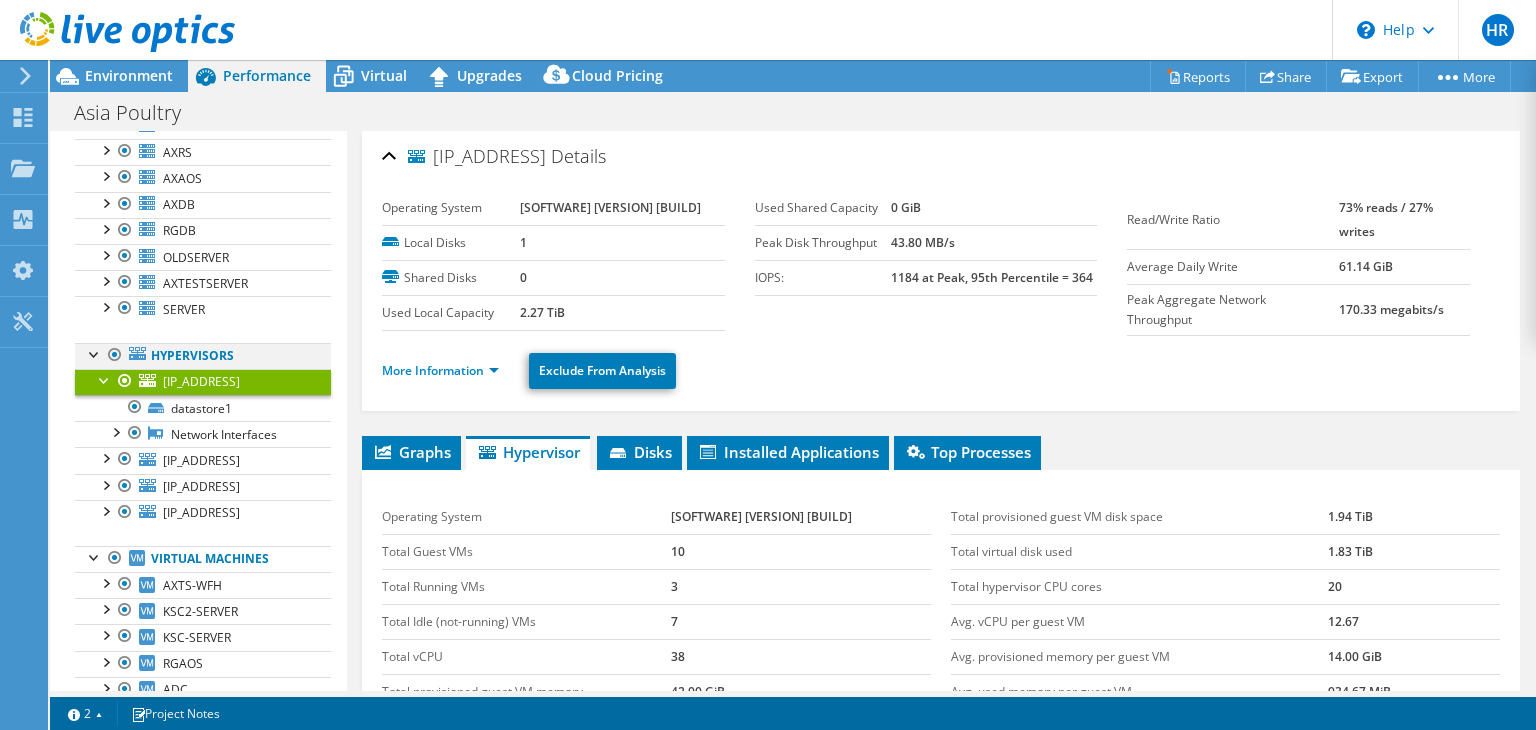 click at bounding box center (95, 353) 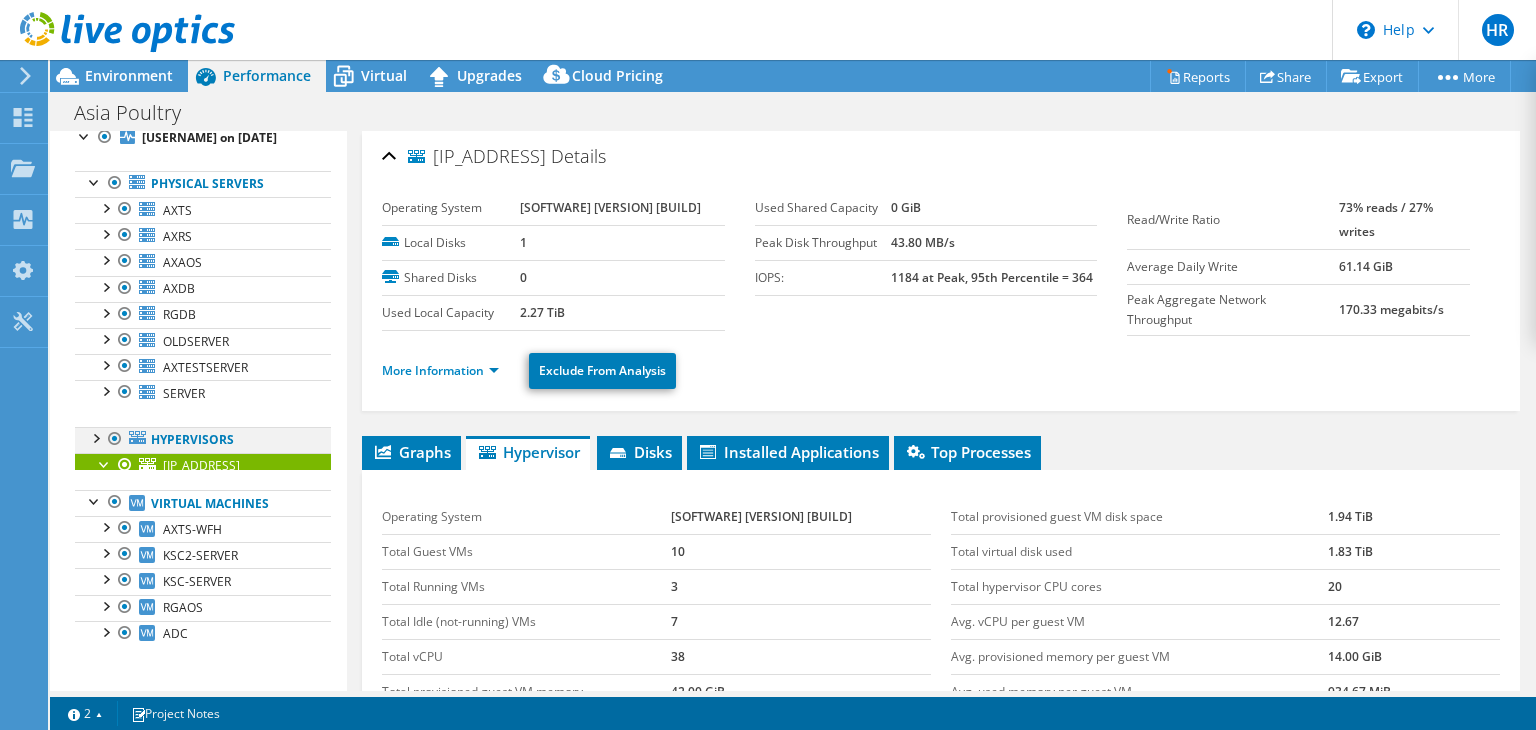 scroll, scrollTop: 60, scrollLeft: 0, axis: vertical 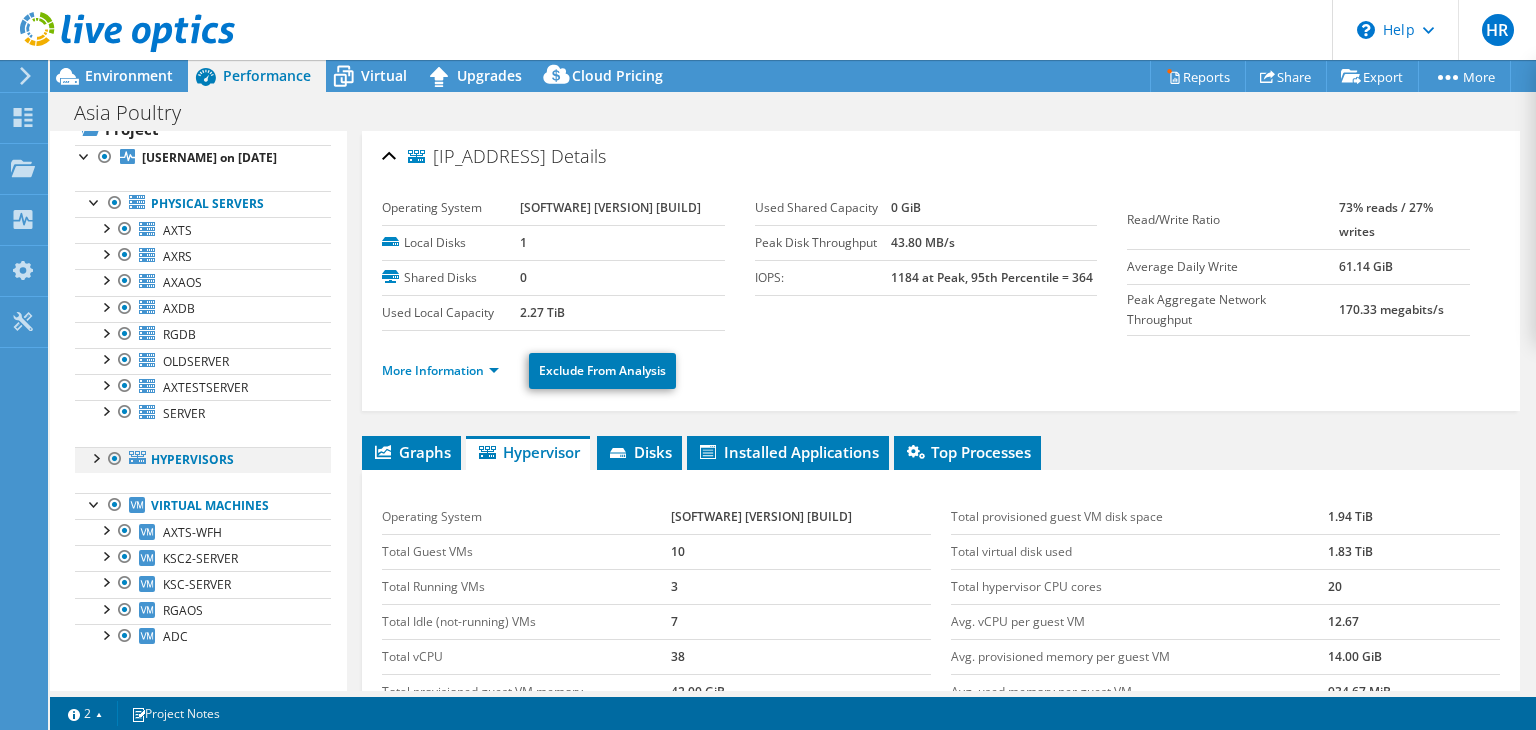 click at bounding box center (95, 457) 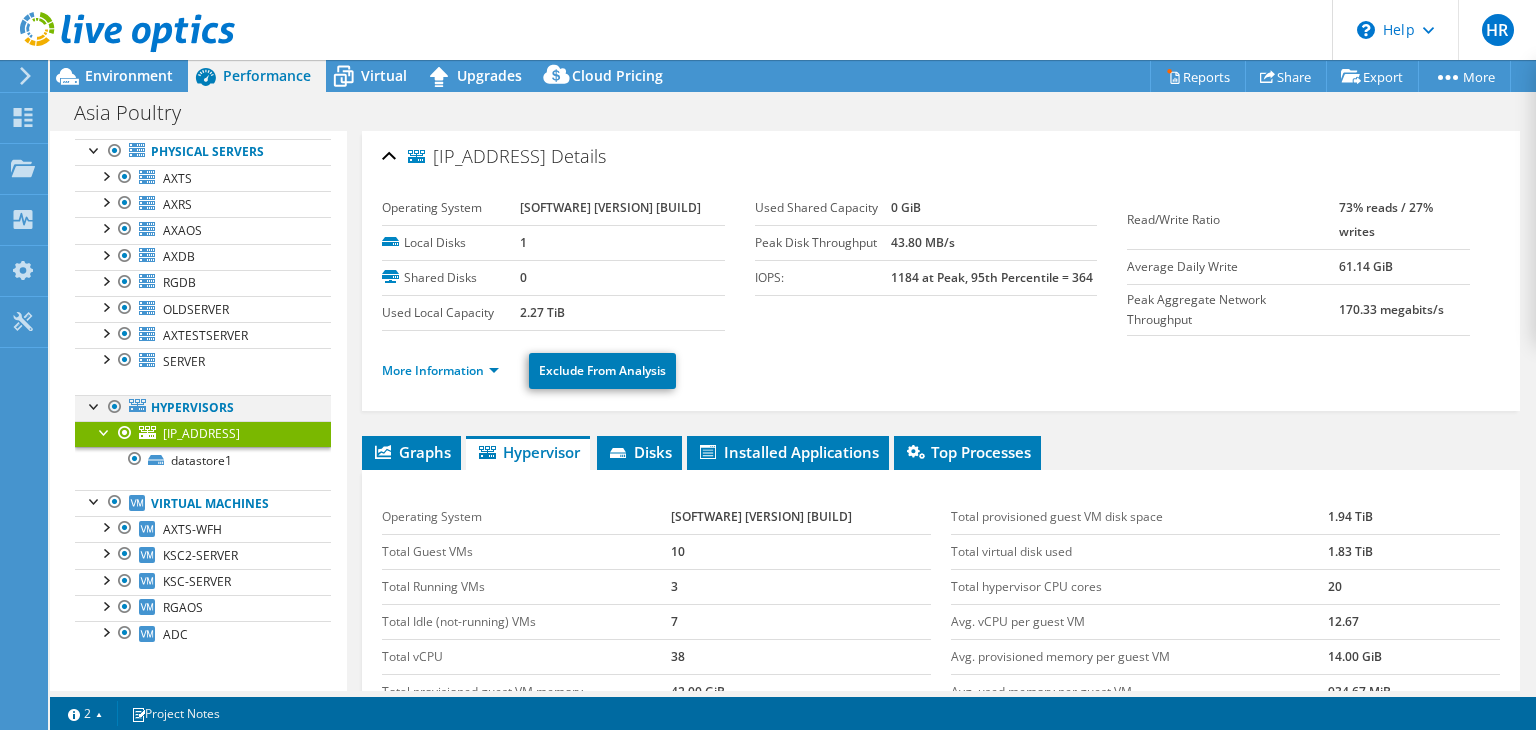 scroll, scrollTop: 144, scrollLeft: 0, axis: vertical 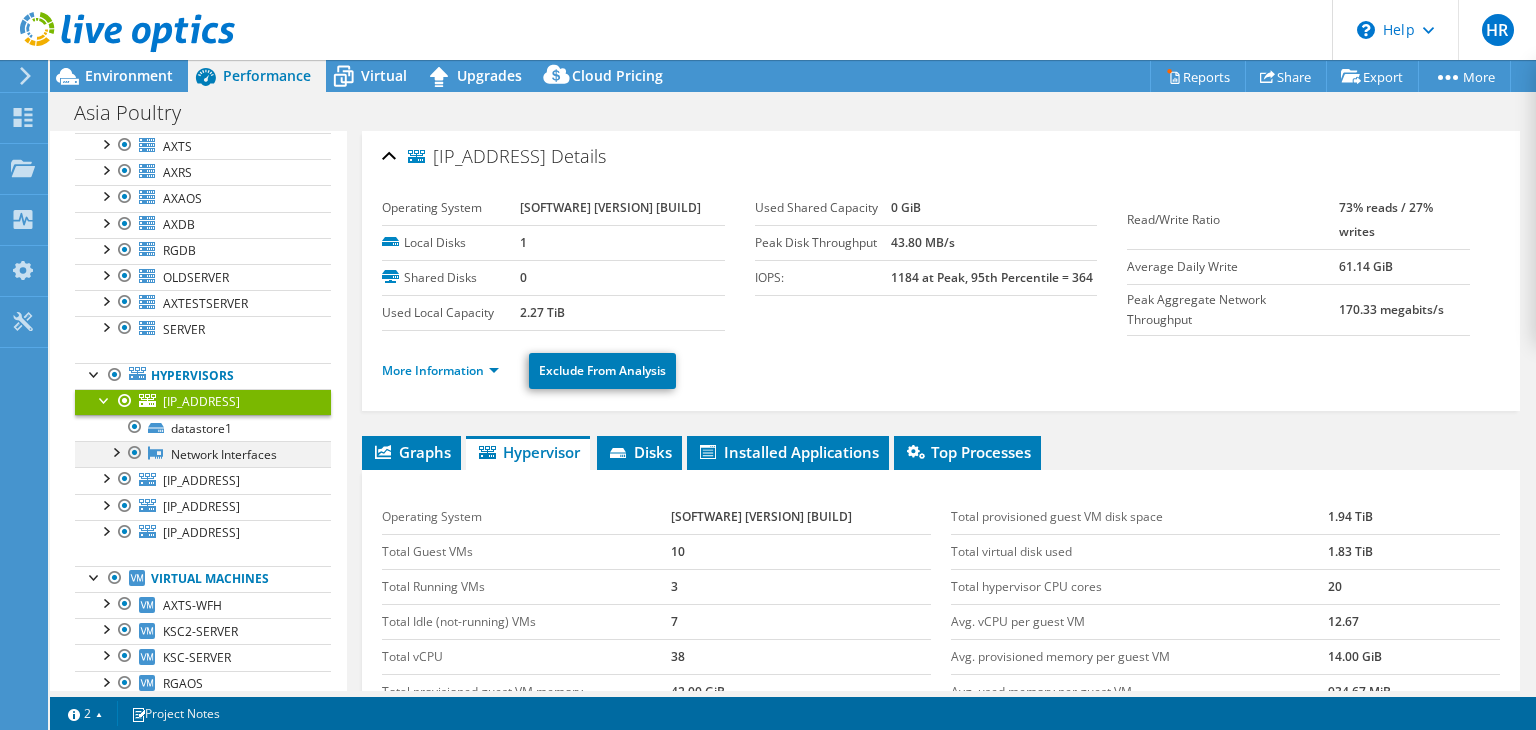 click at bounding box center (115, 451) 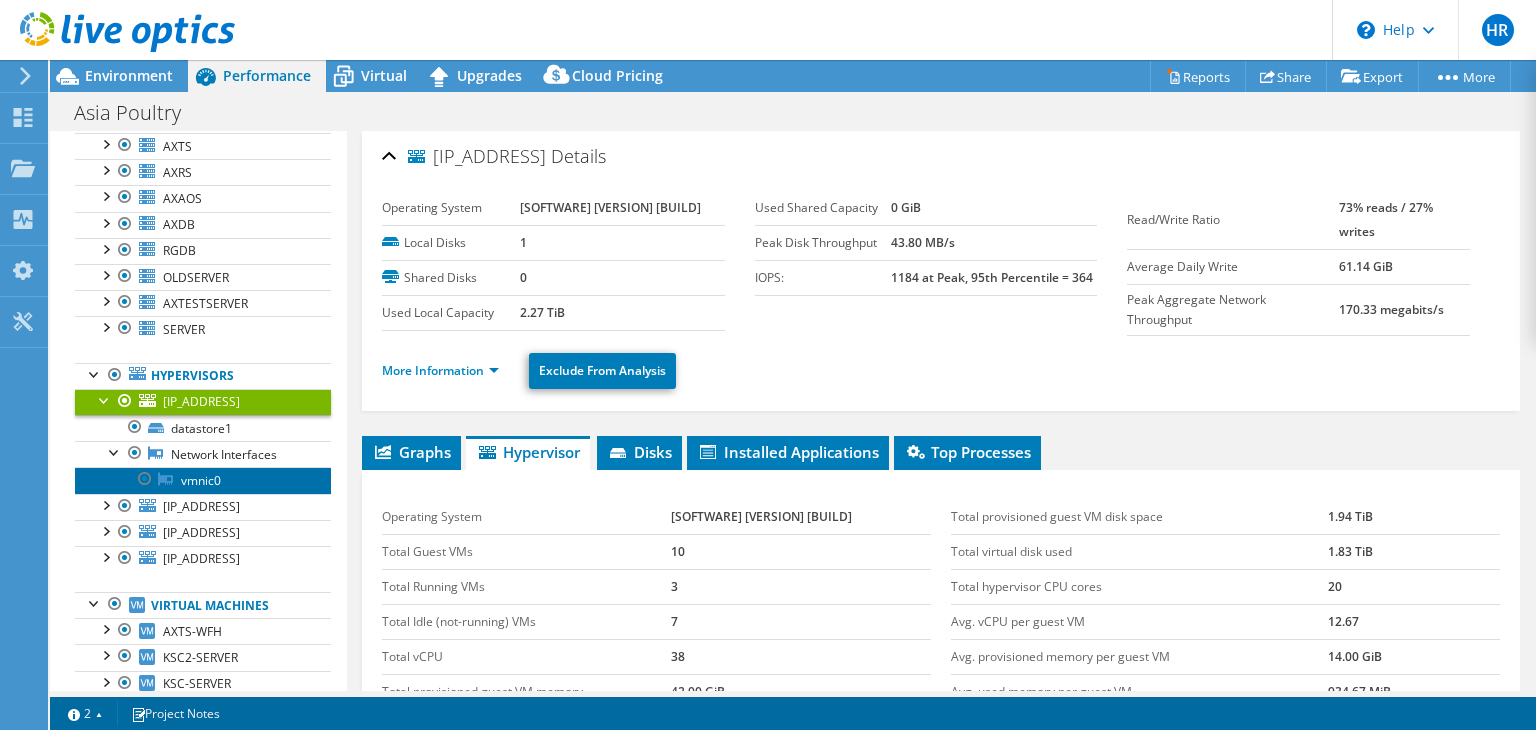 click on "vmnic0" at bounding box center (203, 480) 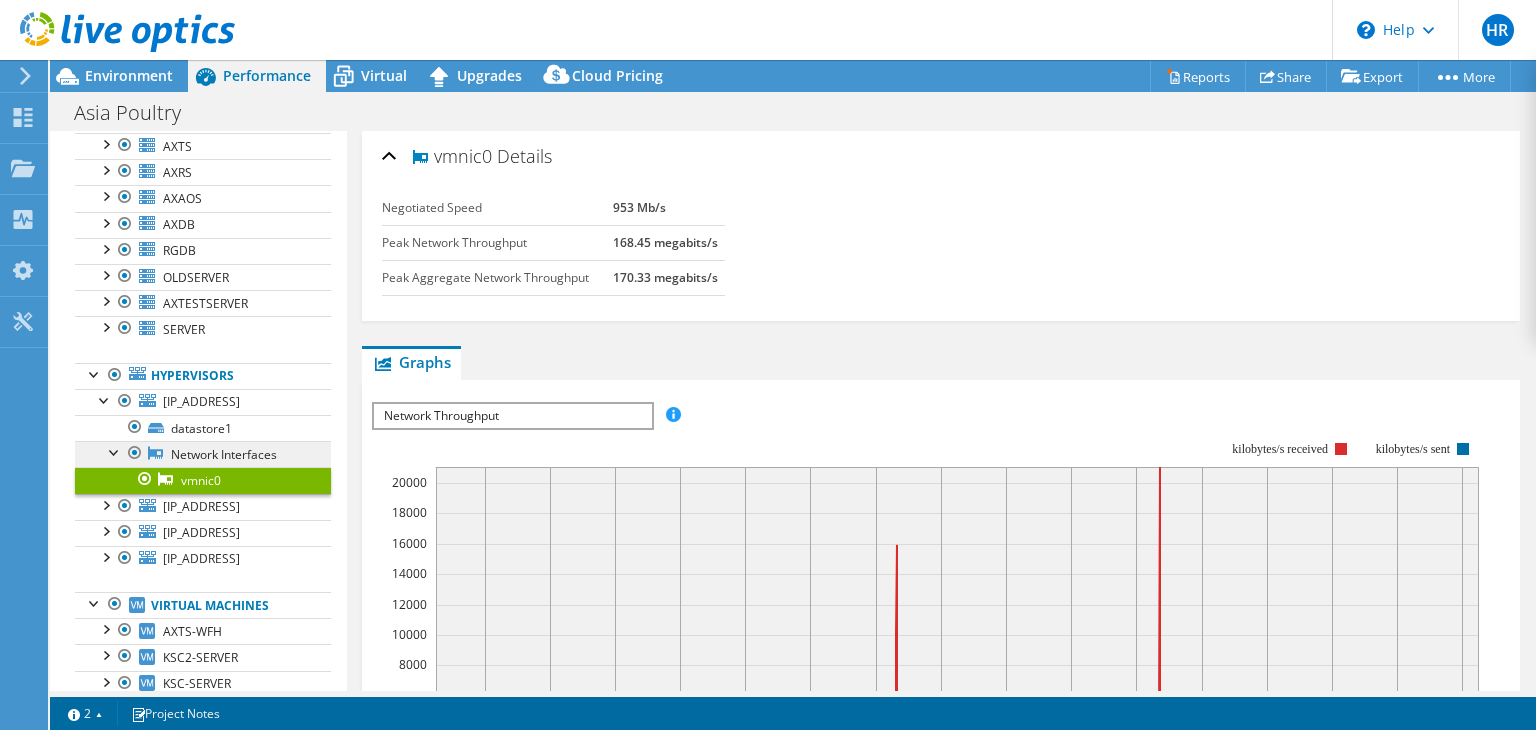 click on "Network Interfaces" at bounding box center (203, 454) 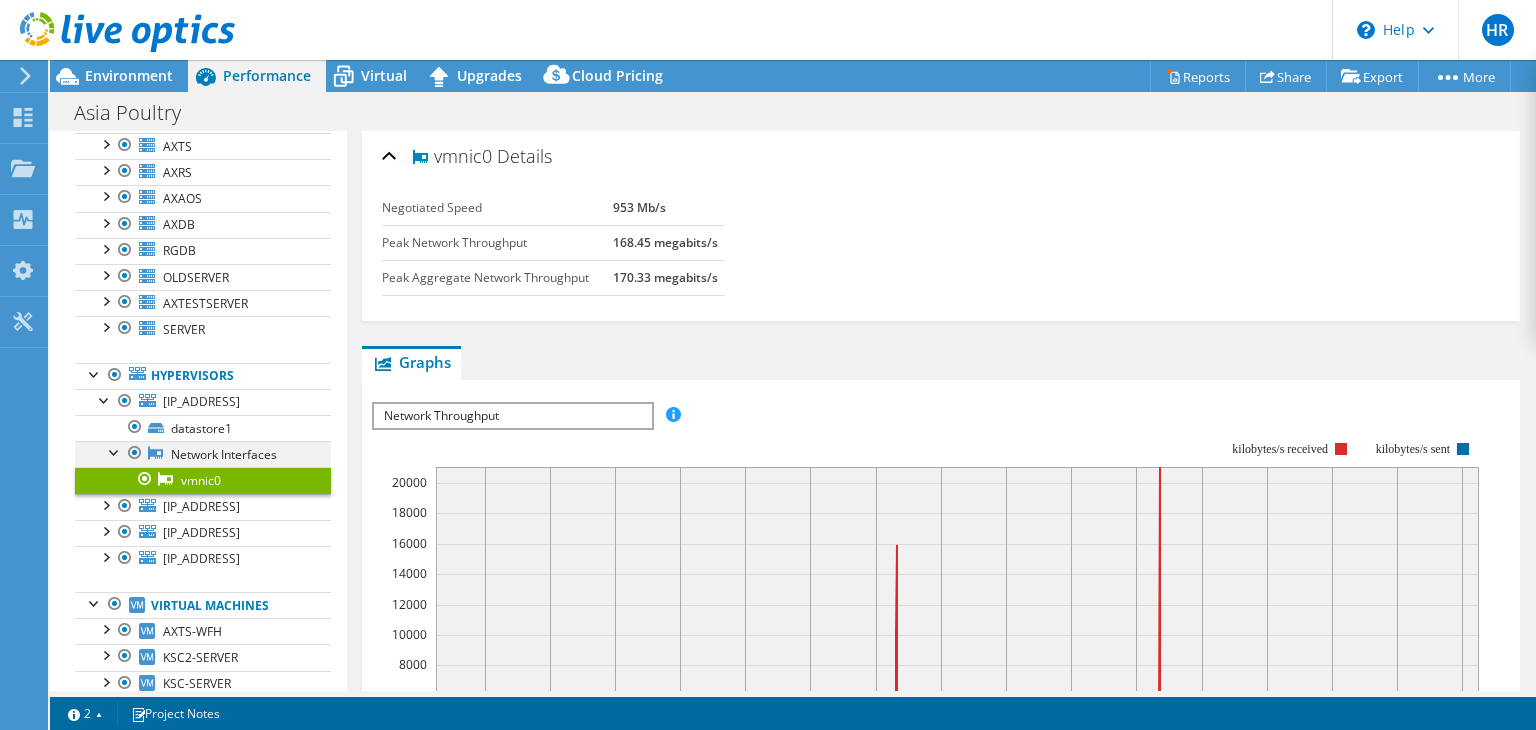 click at bounding box center [115, 451] 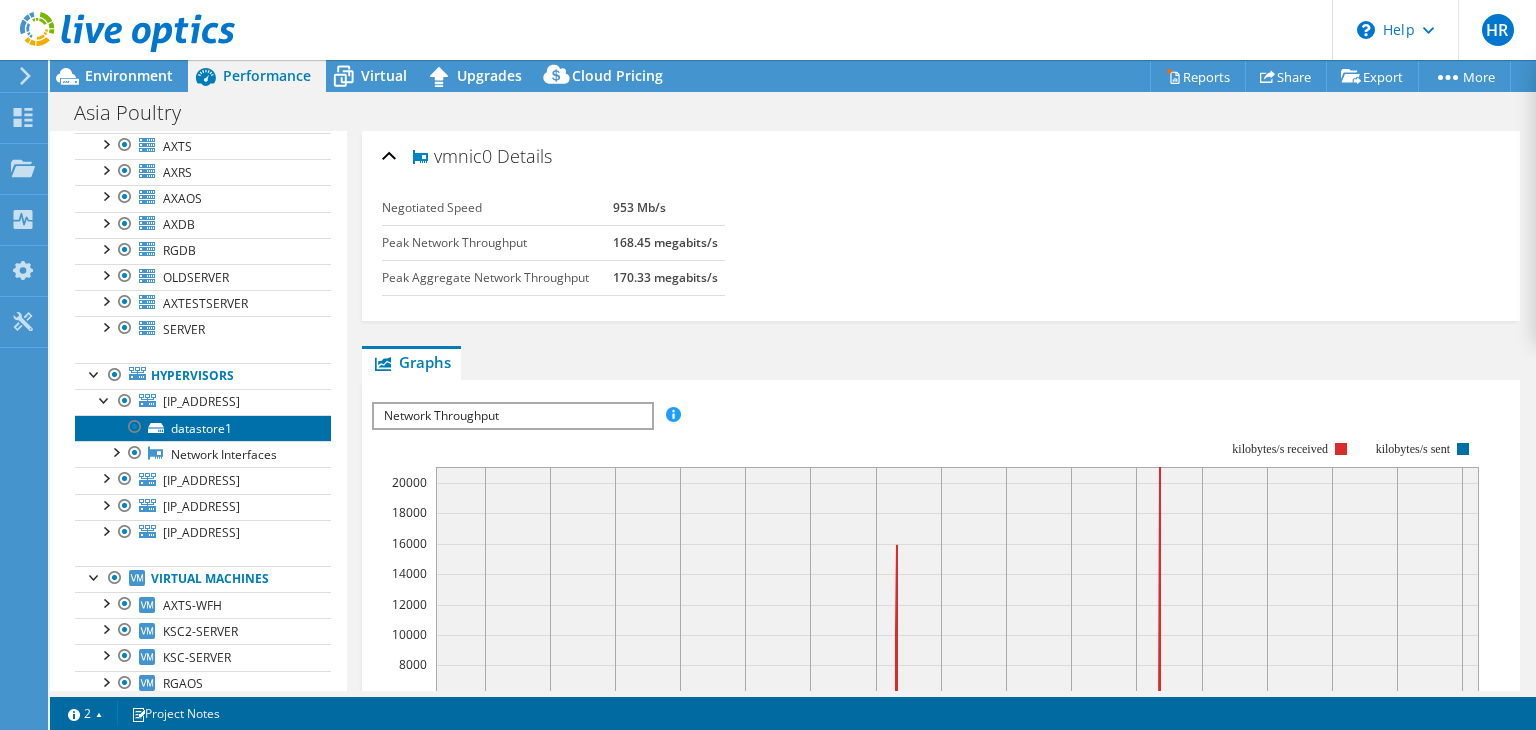 click on "datastore1" at bounding box center [203, 428] 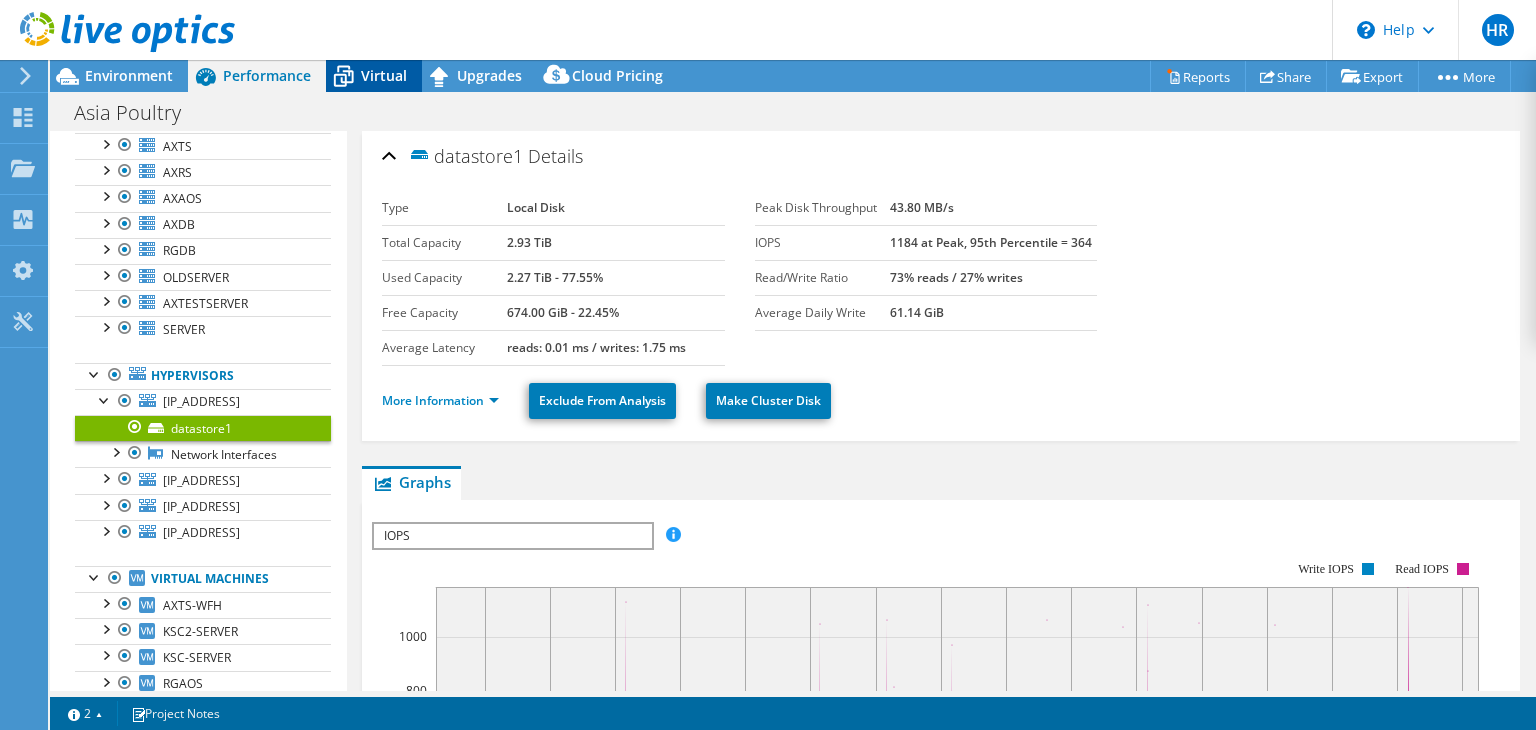 click on "Virtual" at bounding box center (384, 75) 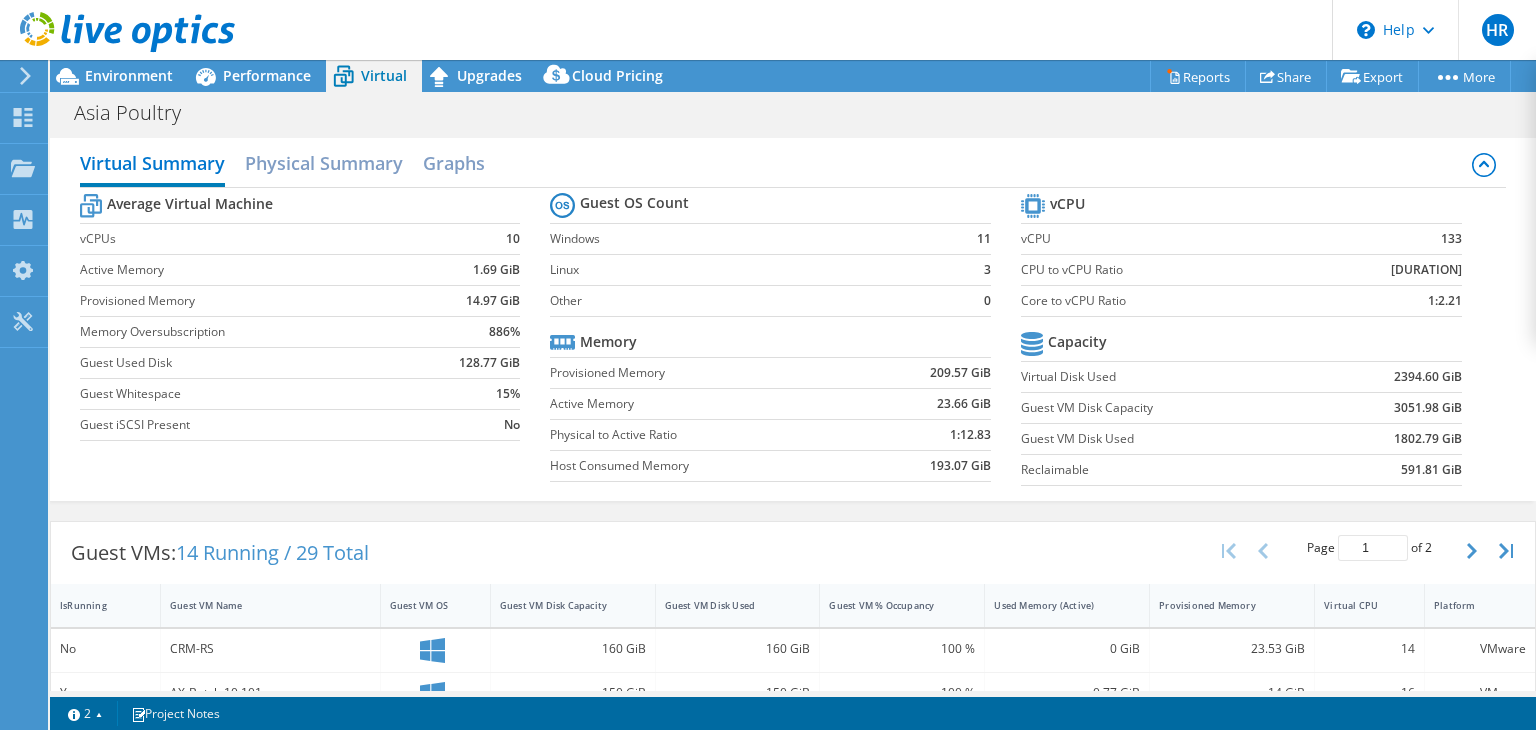 scroll, scrollTop: 0, scrollLeft: 0, axis: both 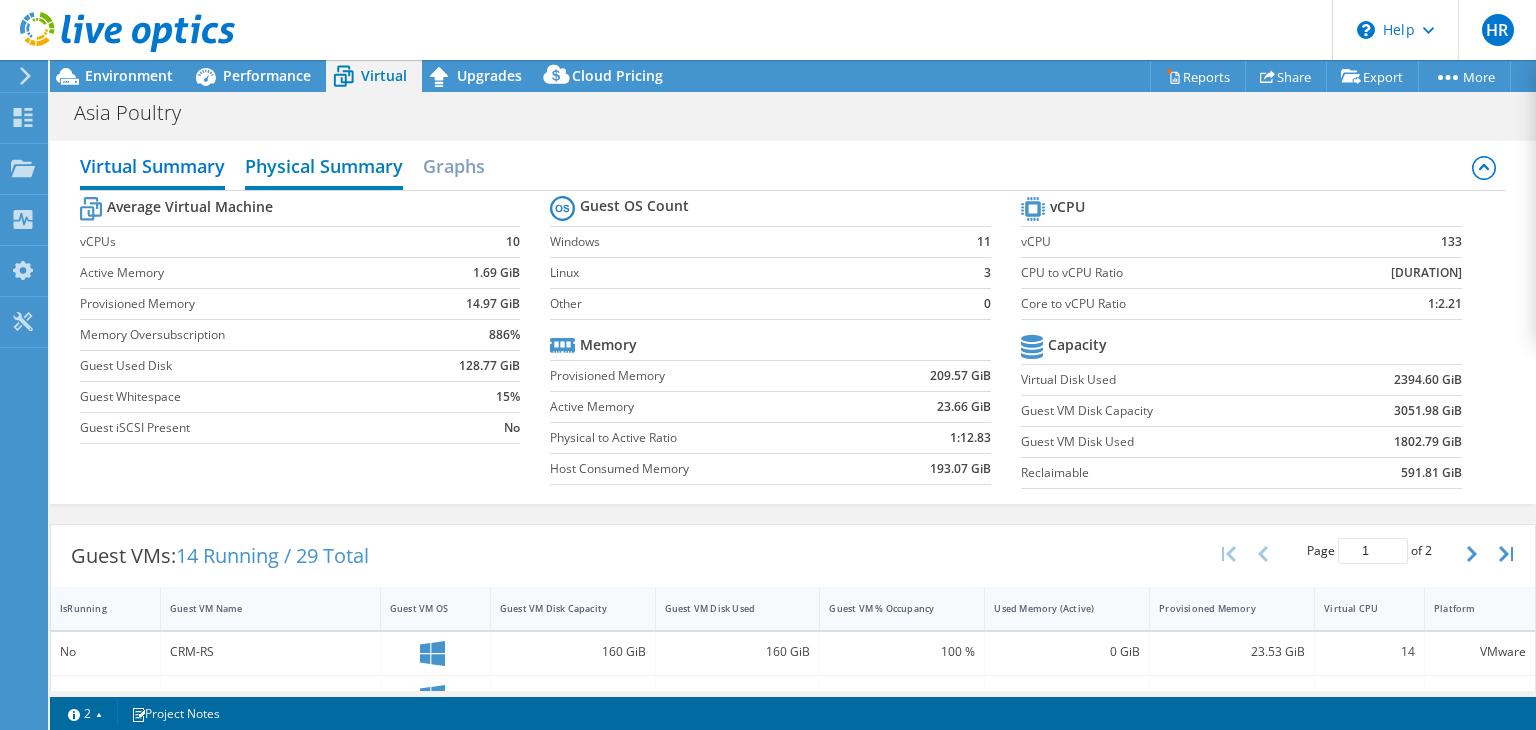 click on "Physical Summary" at bounding box center (324, 168) 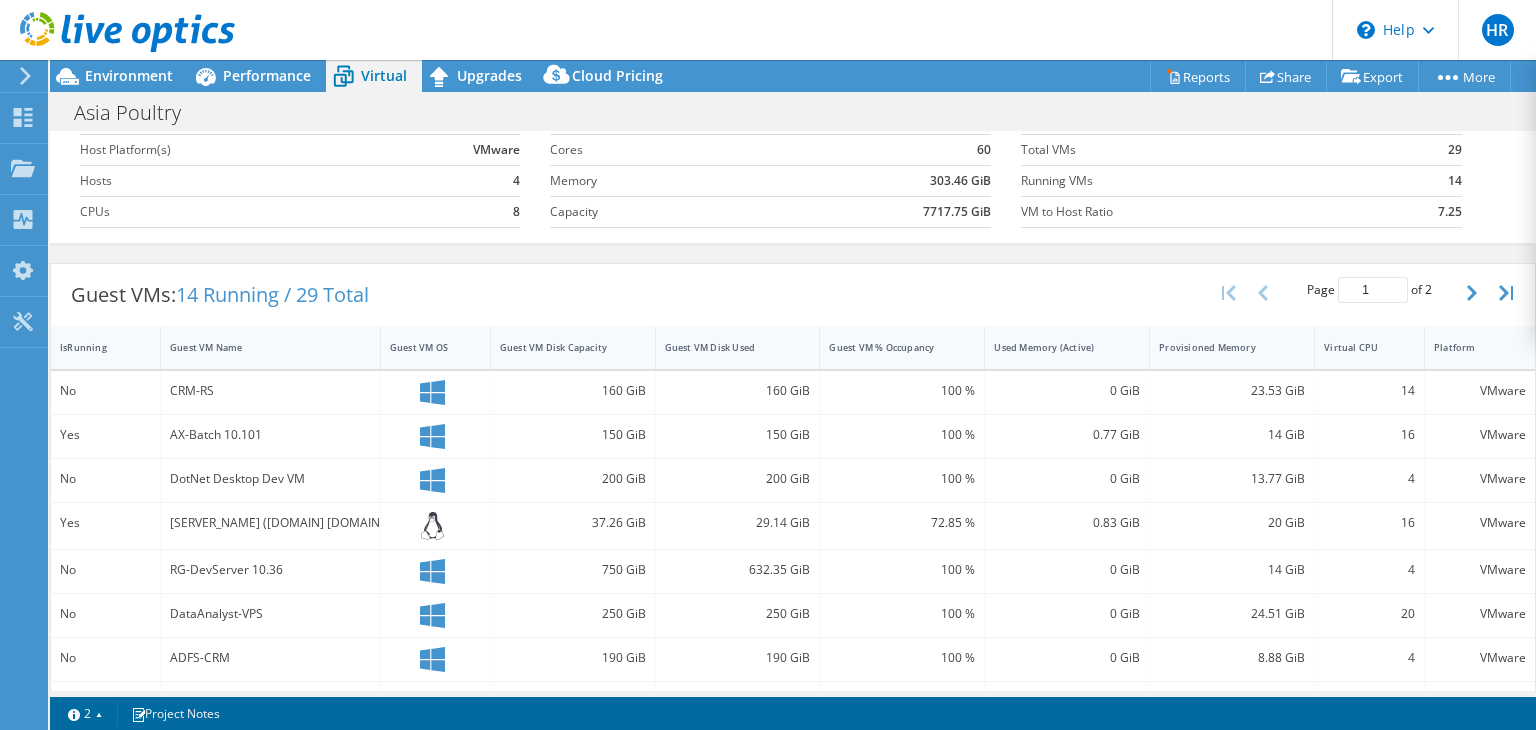 scroll, scrollTop: 0, scrollLeft: 0, axis: both 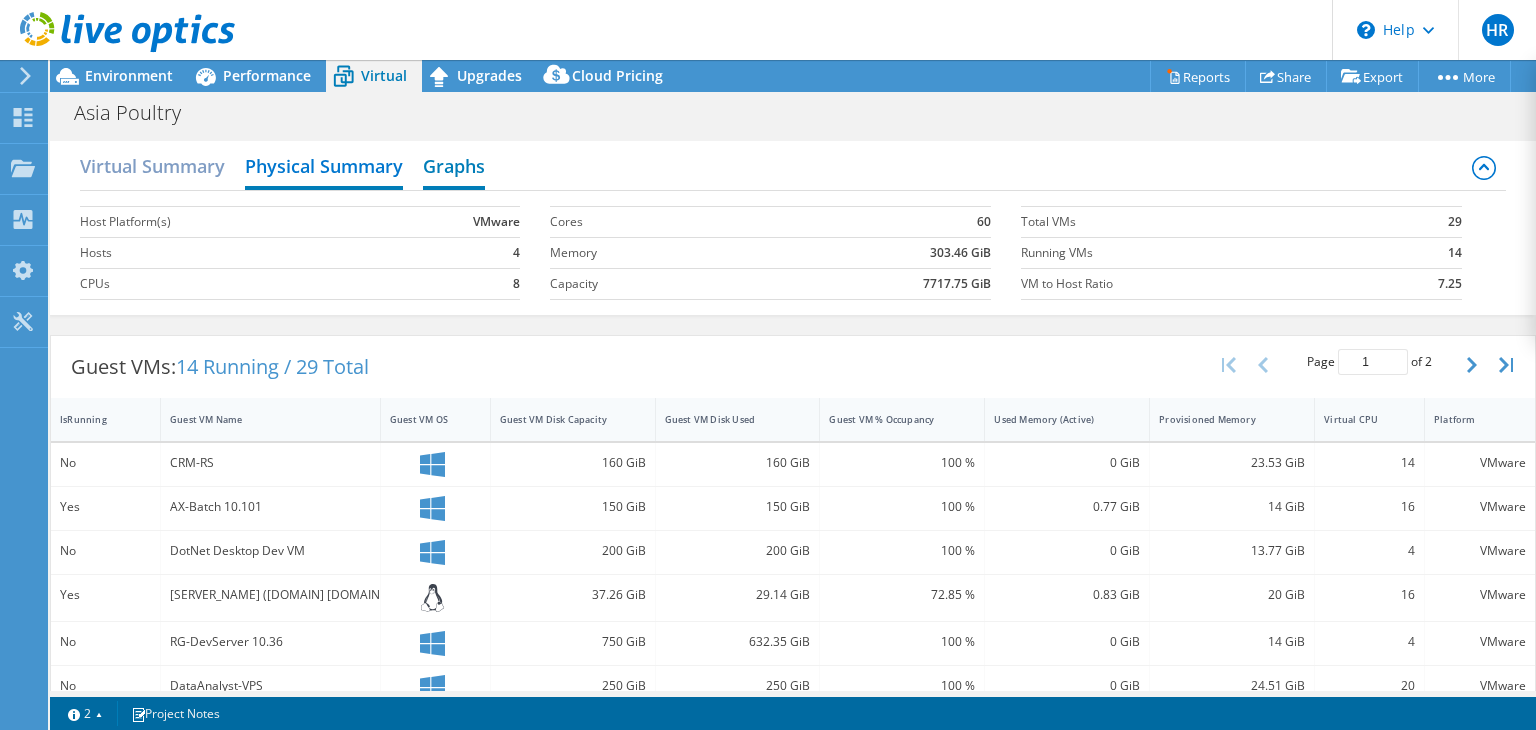 click on "Graphs" at bounding box center [454, 168] 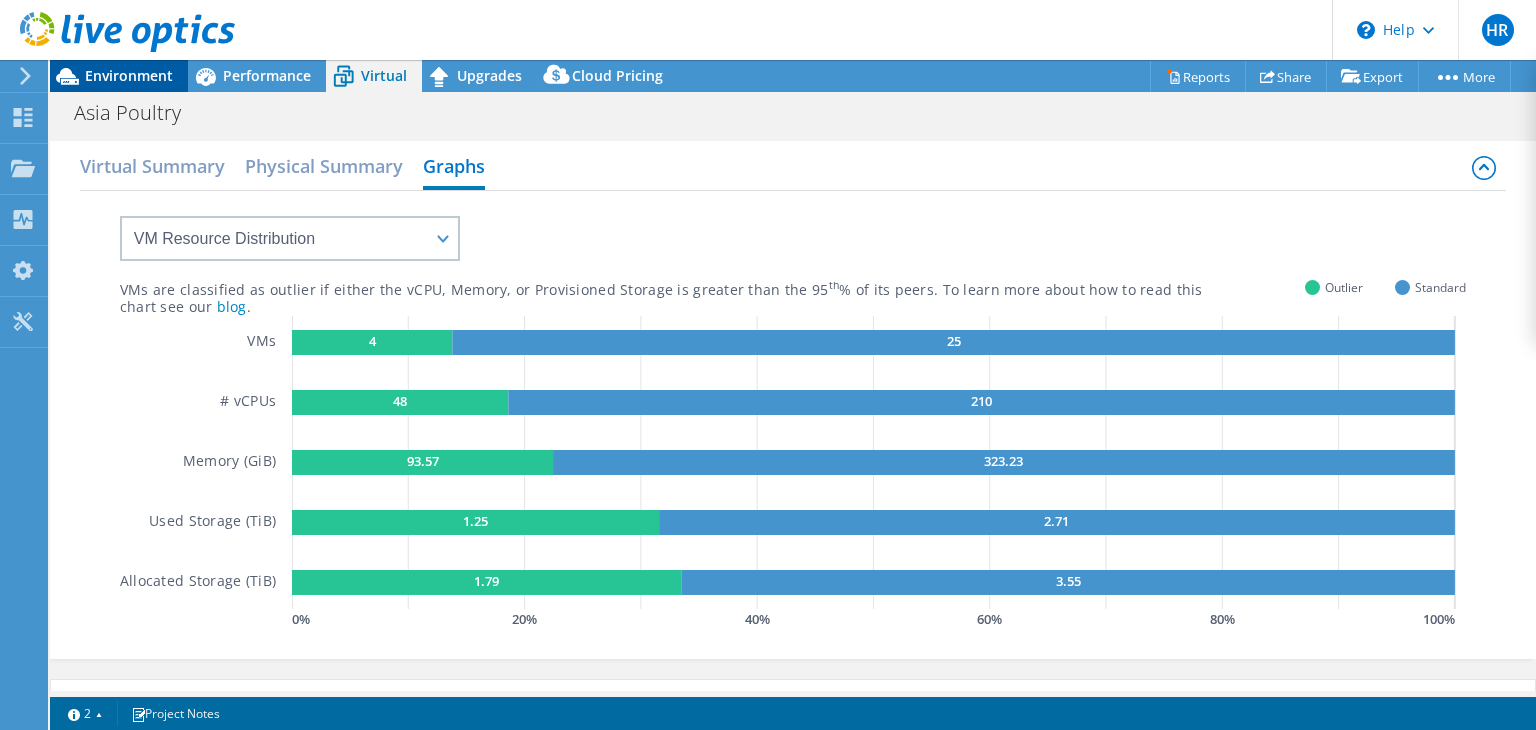 click on "Environment" at bounding box center [129, 75] 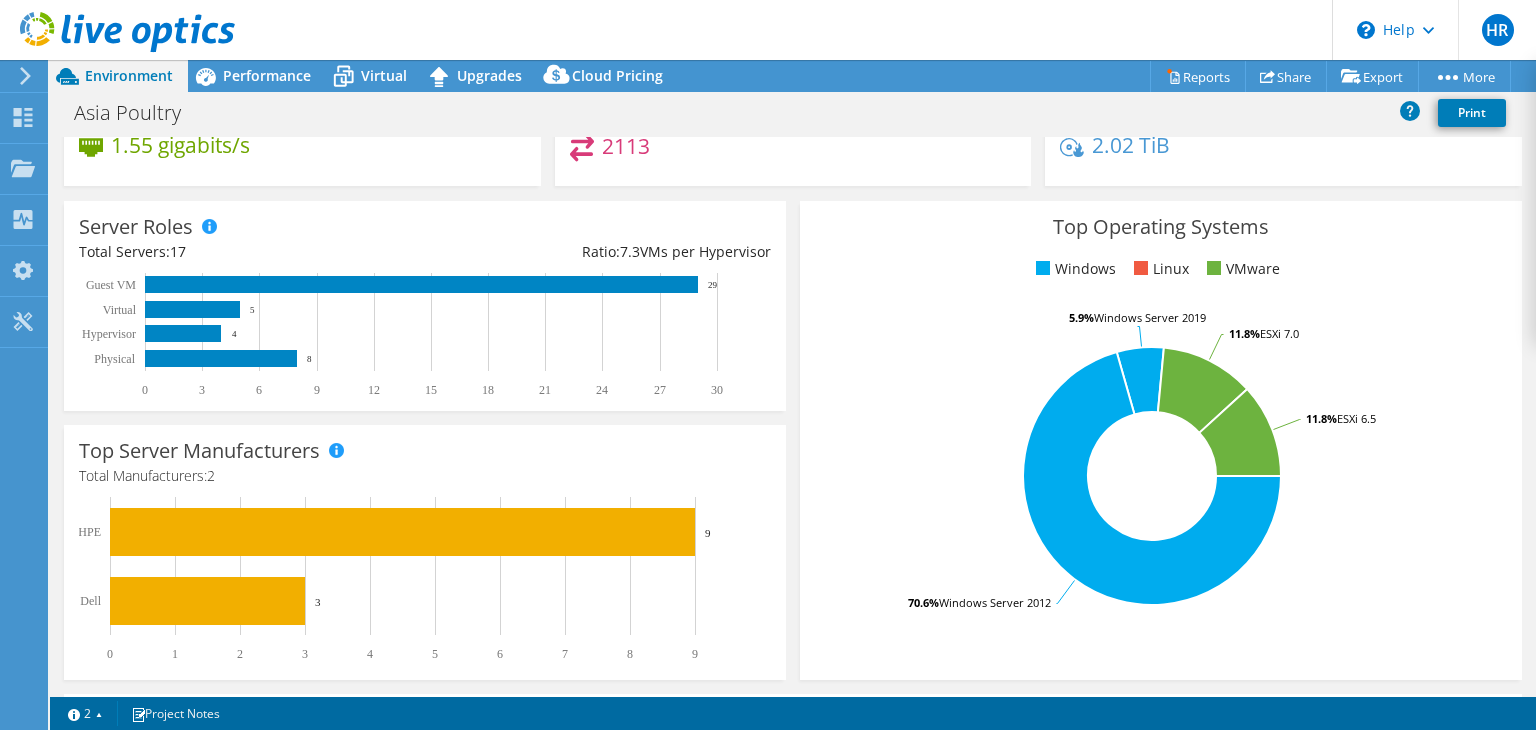 scroll, scrollTop: 0, scrollLeft: 0, axis: both 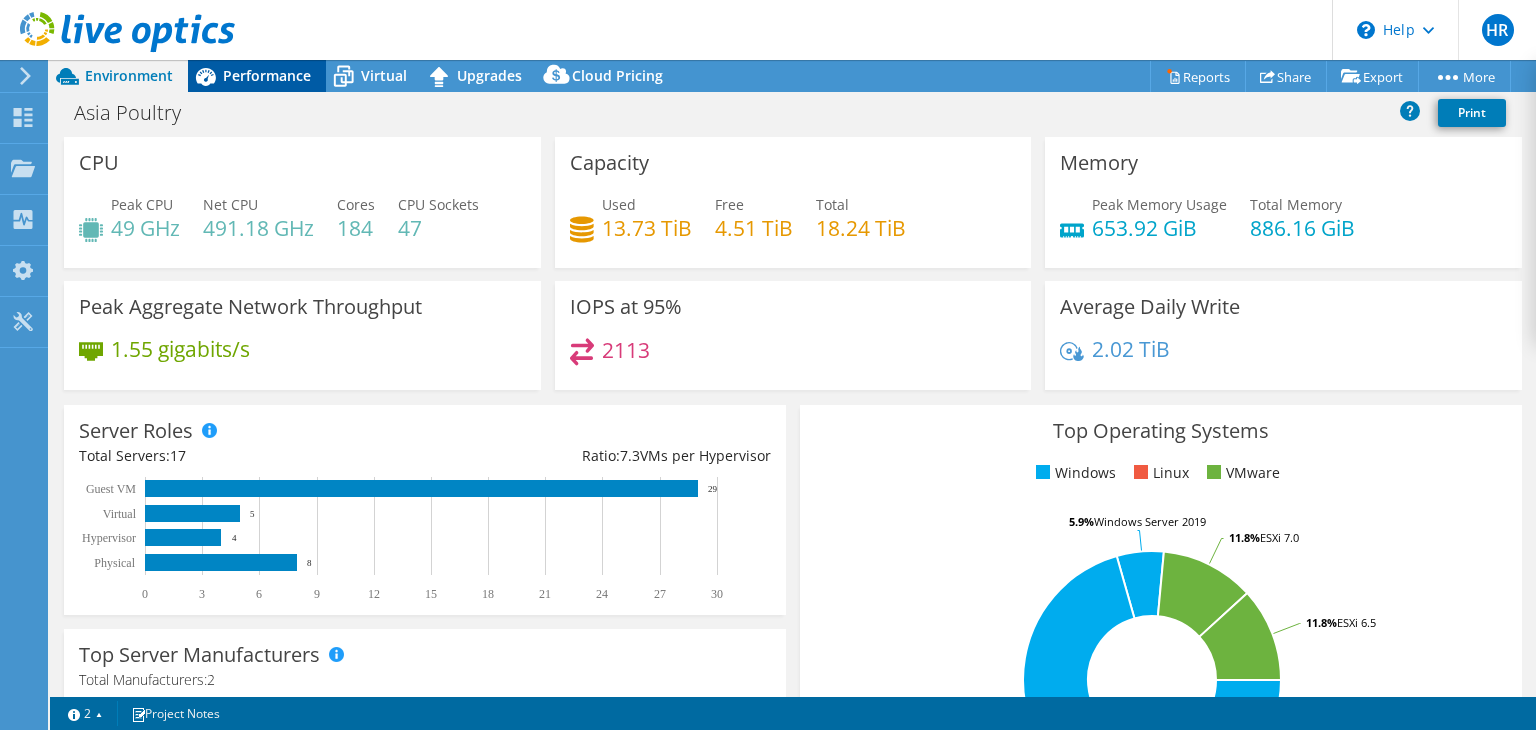 click on "Performance" at bounding box center (267, 75) 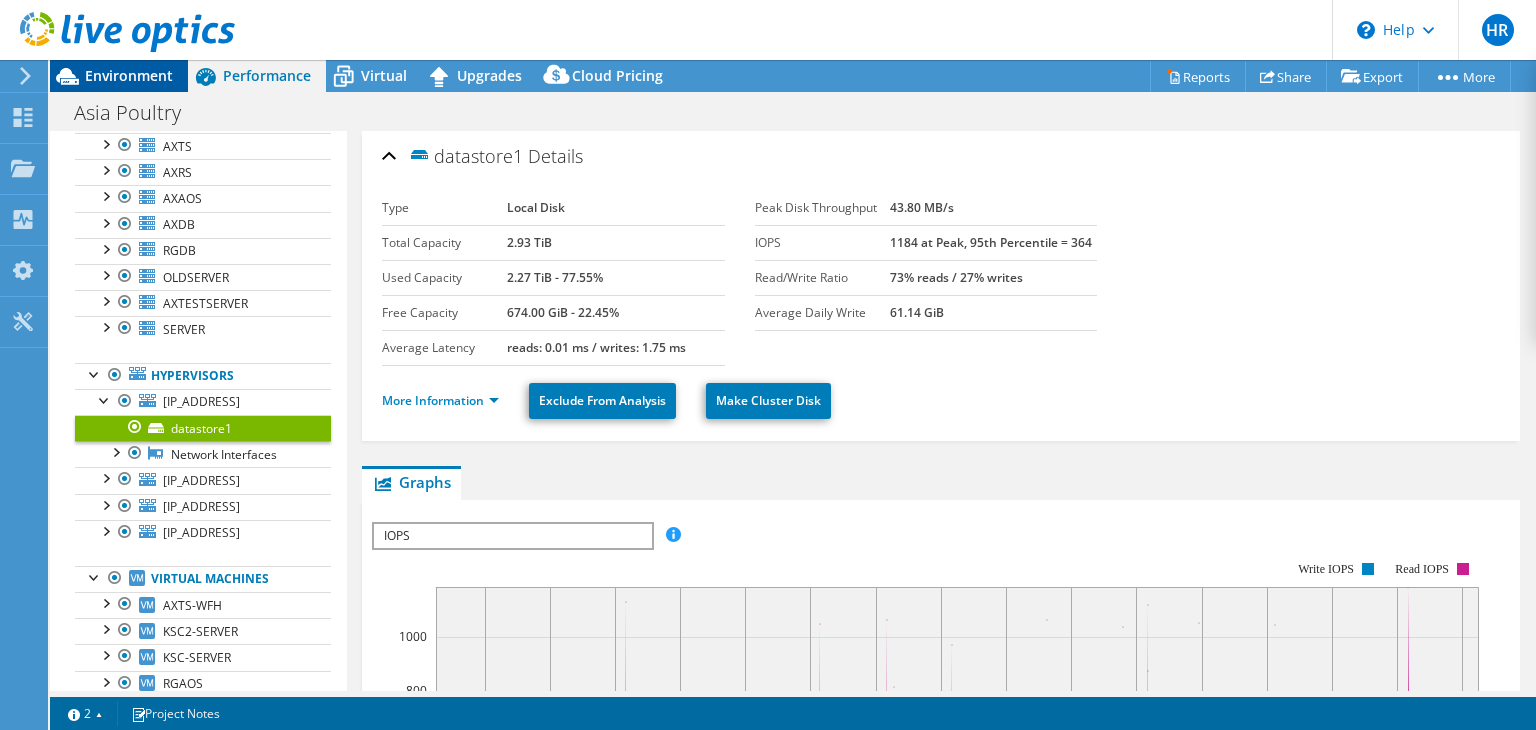 click on "Environment" at bounding box center [129, 75] 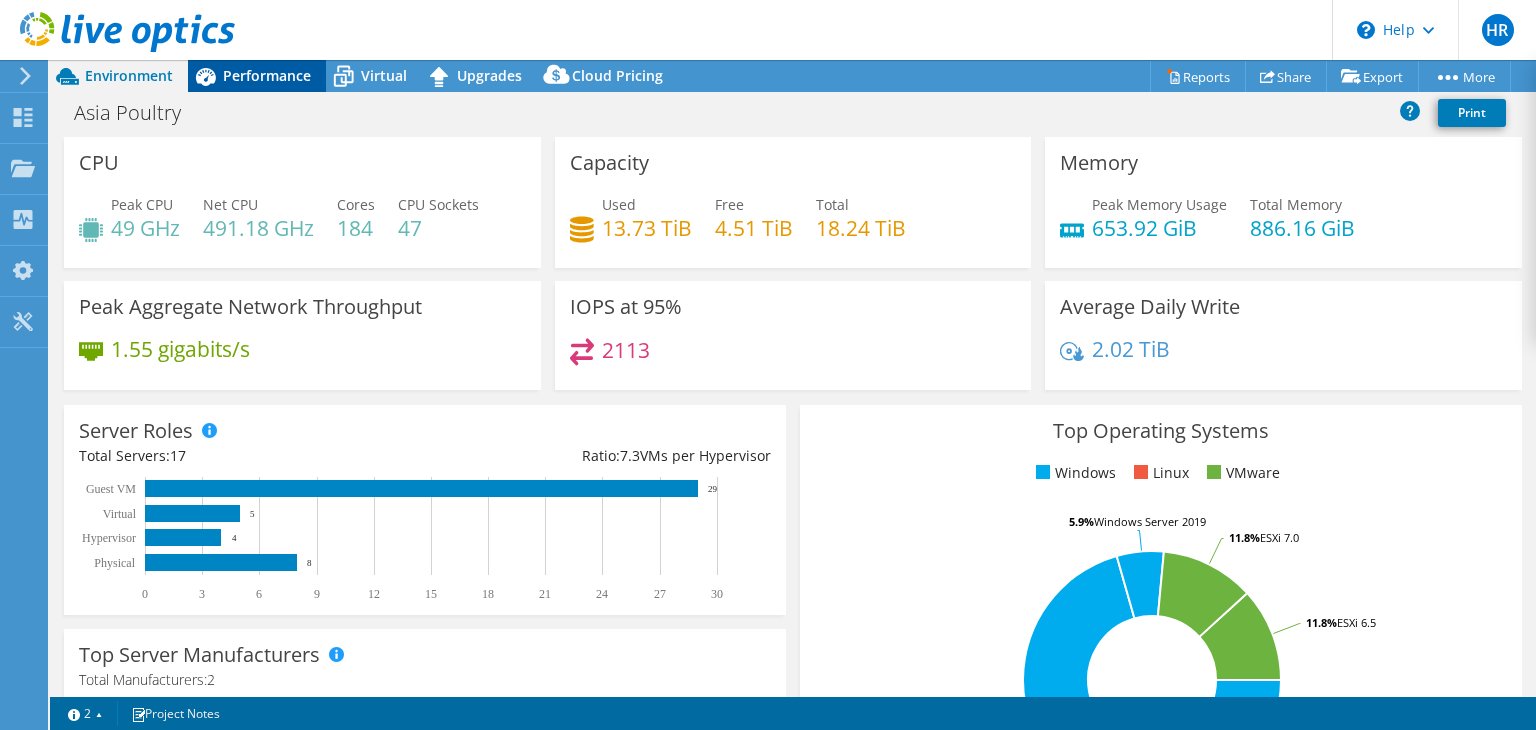 click on "Performance" at bounding box center [267, 75] 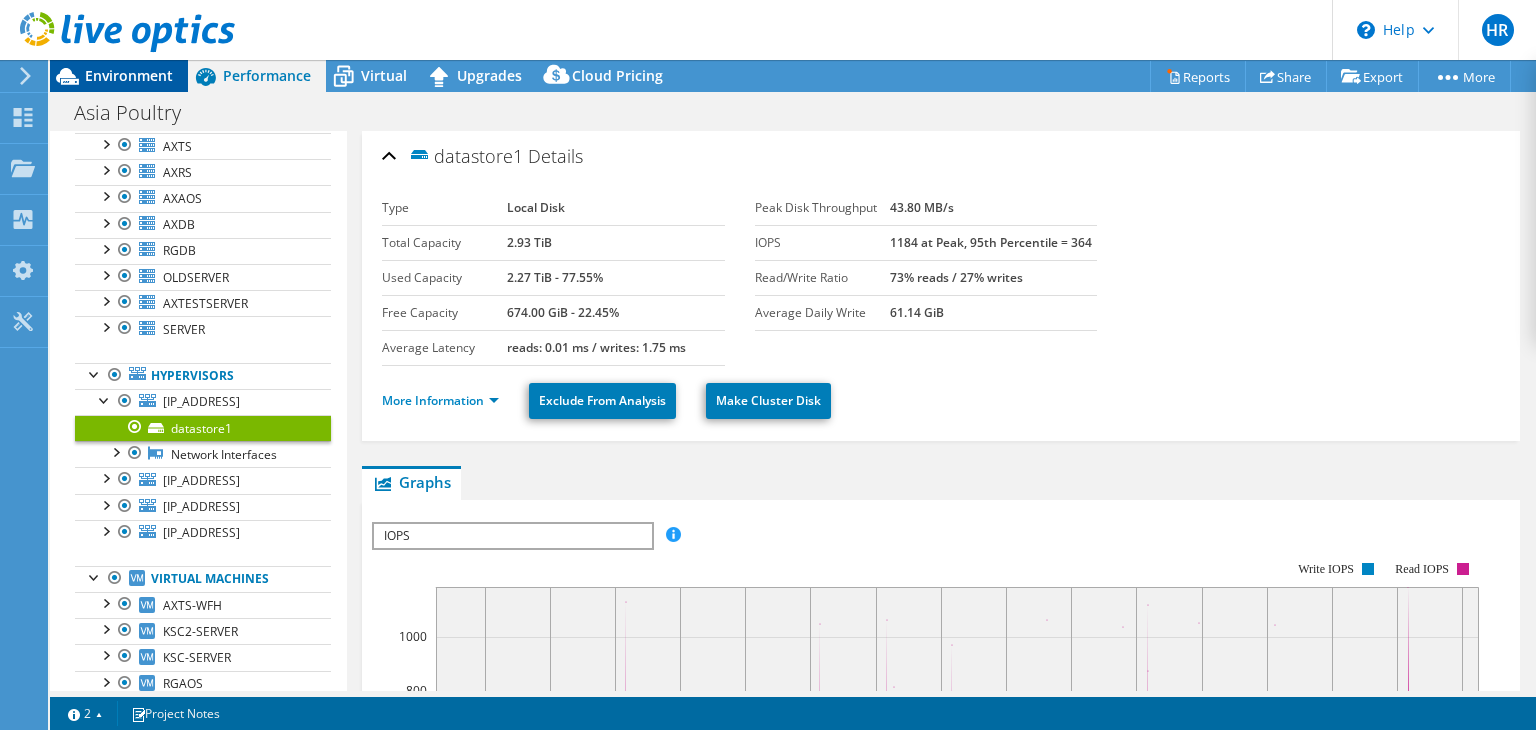 click on "Environment" at bounding box center (129, 75) 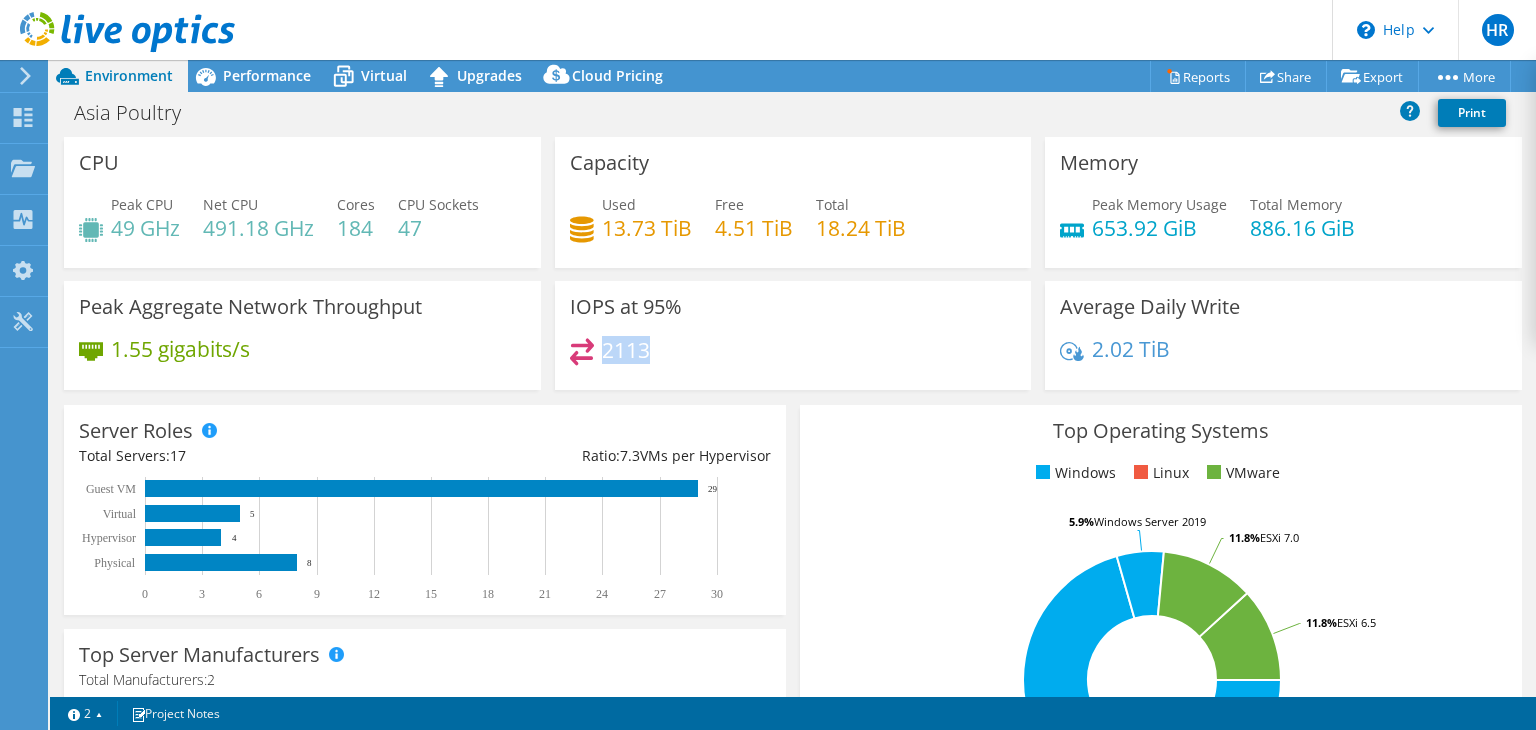 drag, startPoint x: 599, startPoint y: 349, endPoint x: 661, endPoint y: 353, distance: 62.1289 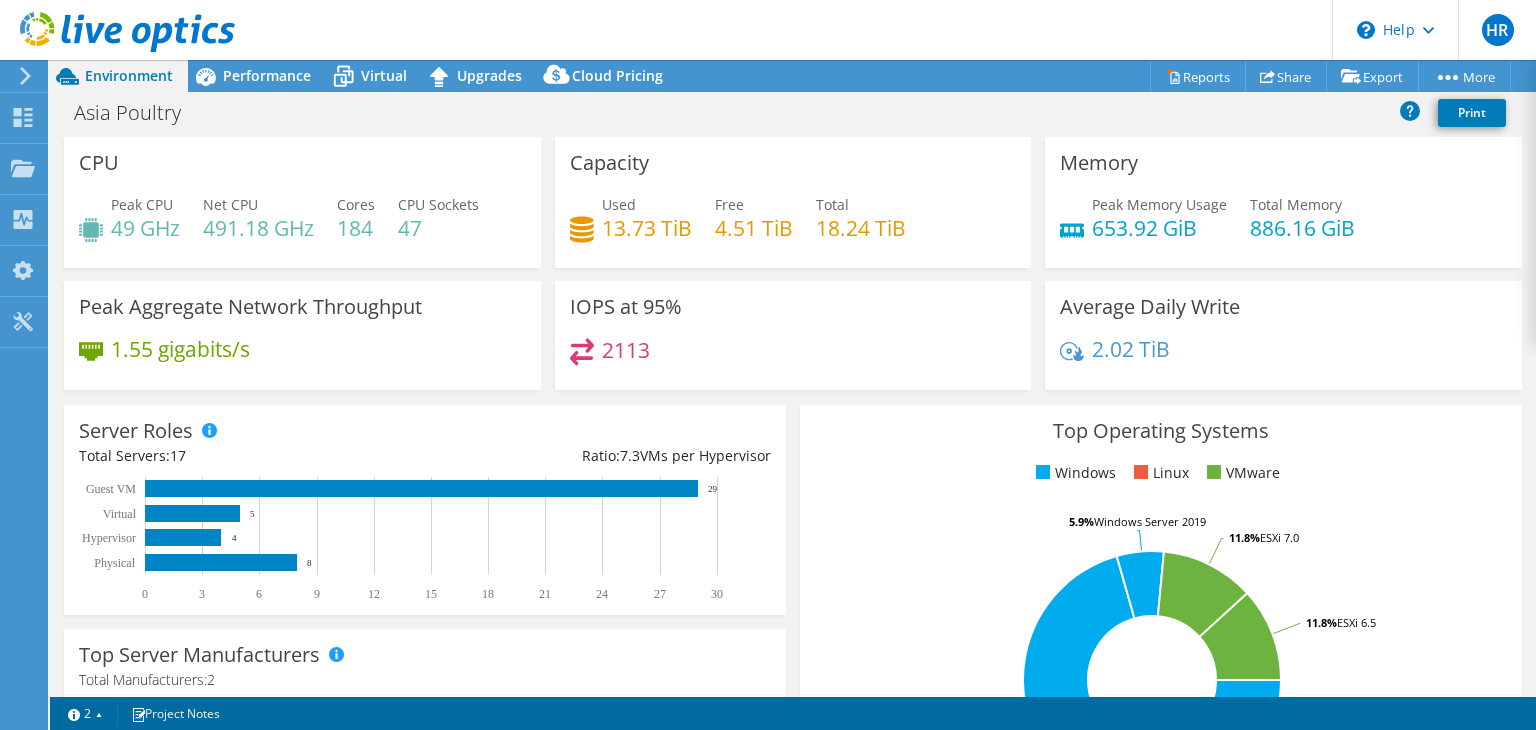 click on "1.55 gigabits/s" at bounding box center [302, 359] 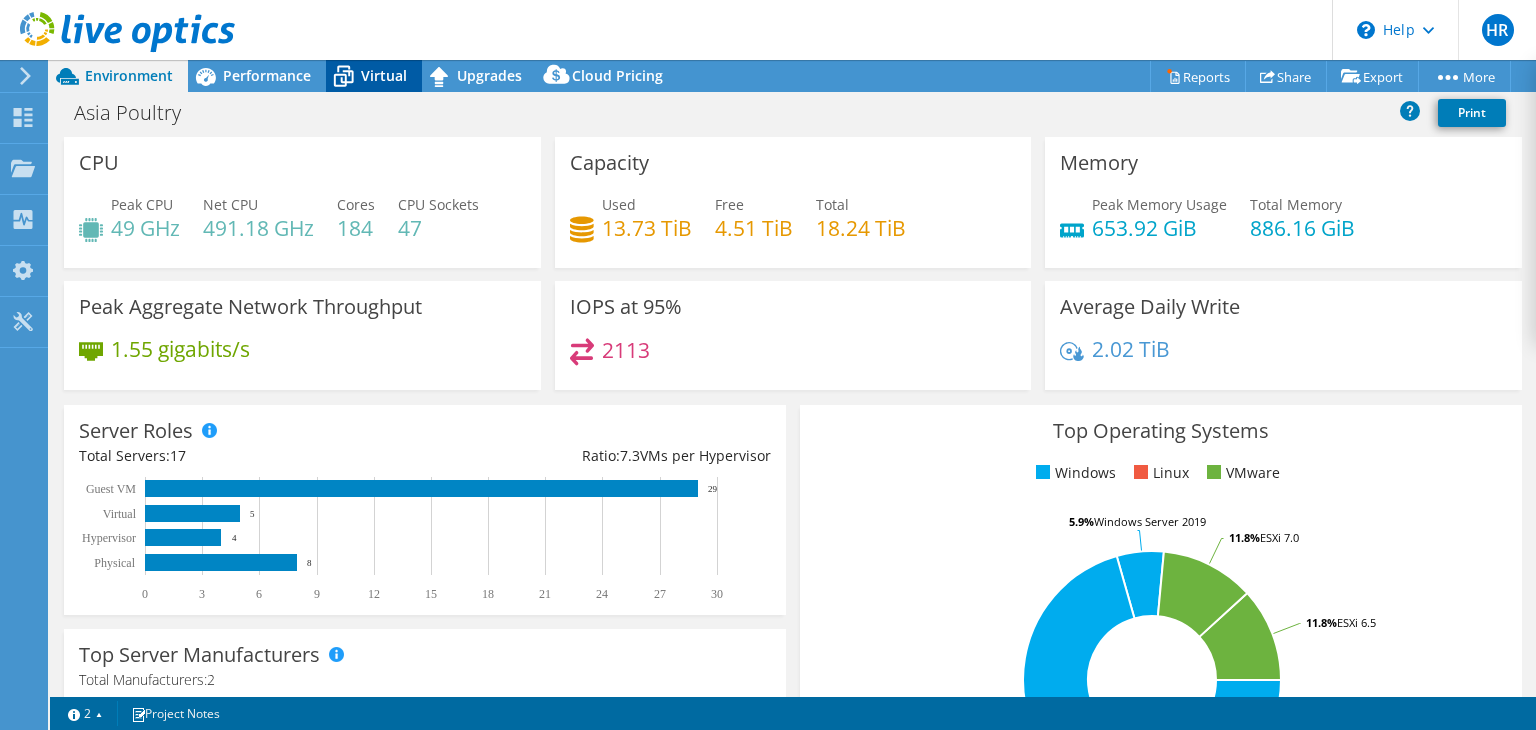click on "Virtual" at bounding box center [384, 75] 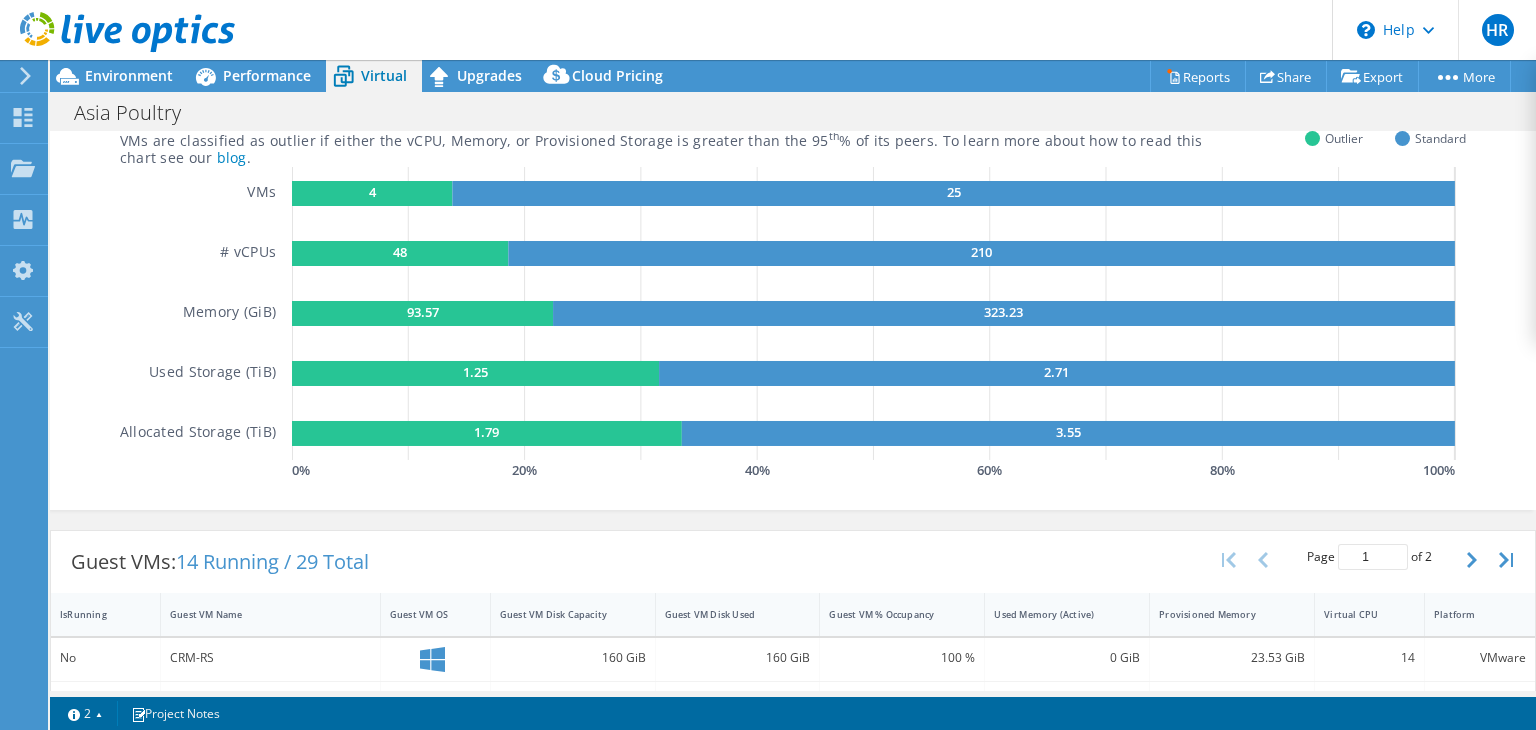 scroll, scrollTop: 0, scrollLeft: 0, axis: both 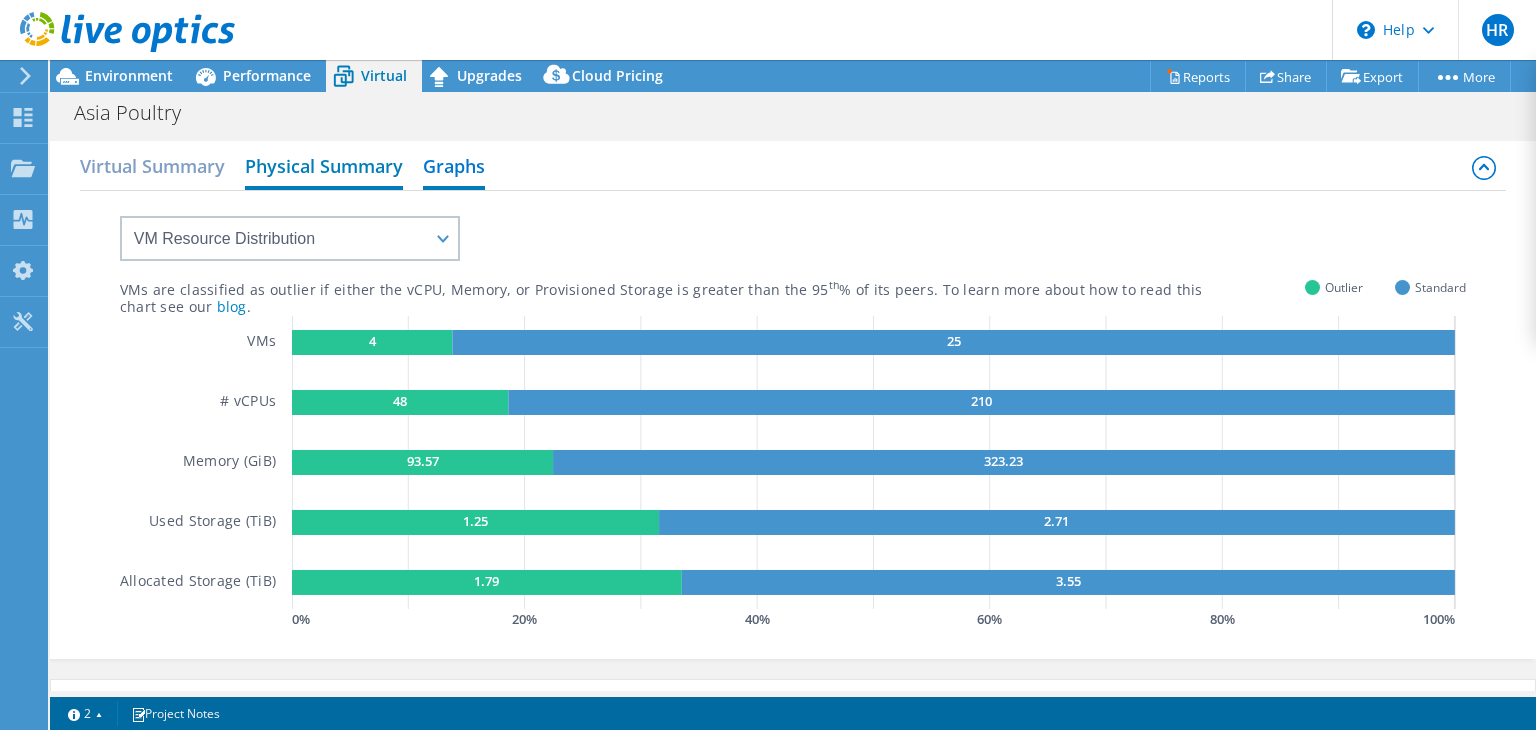 click on "Physical Summary" at bounding box center [324, 168] 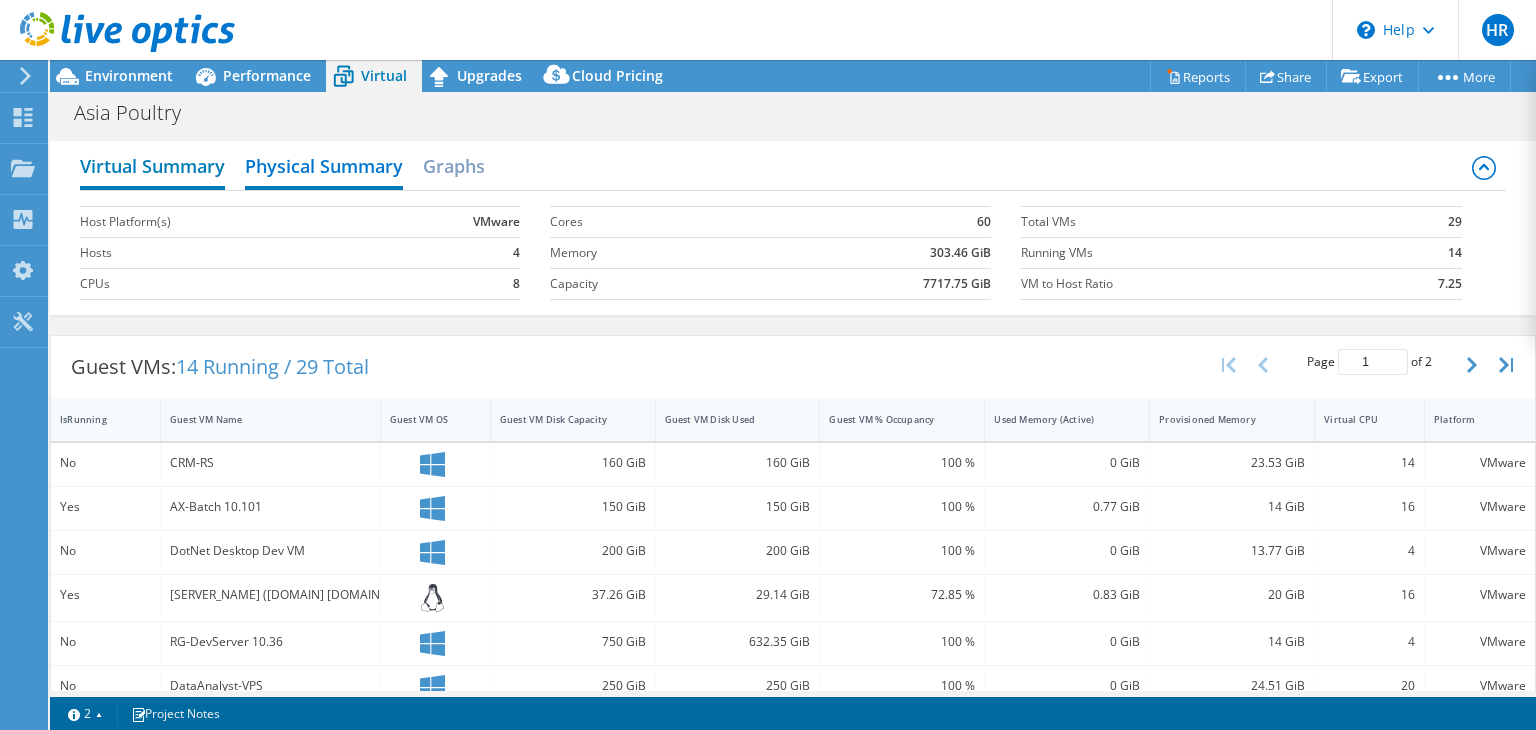 click on "Virtual Summary" at bounding box center (152, 168) 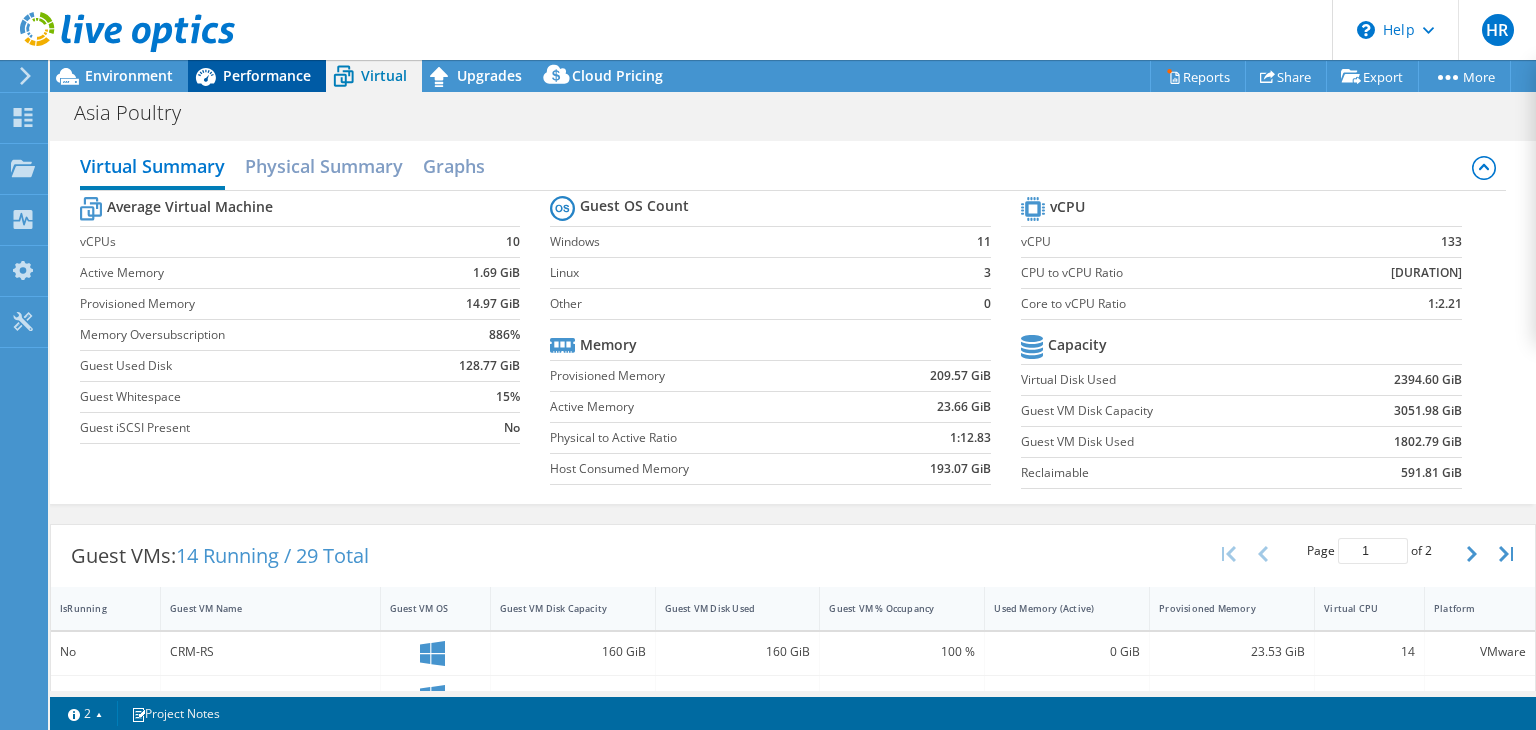 click on "Performance" at bounding box center [267, 75] 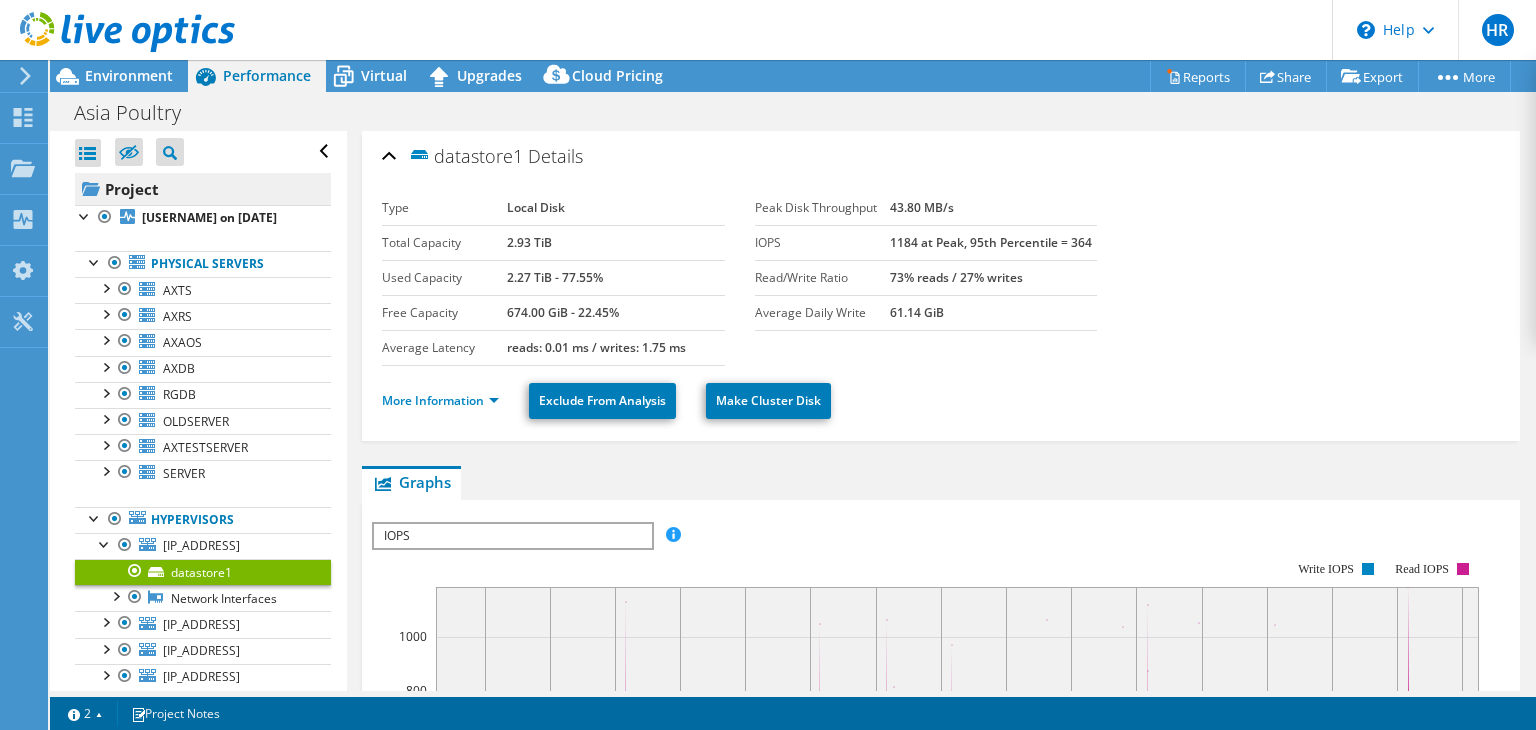 scroll, scrollTop: 0, scrollLeft: 0, axis: both 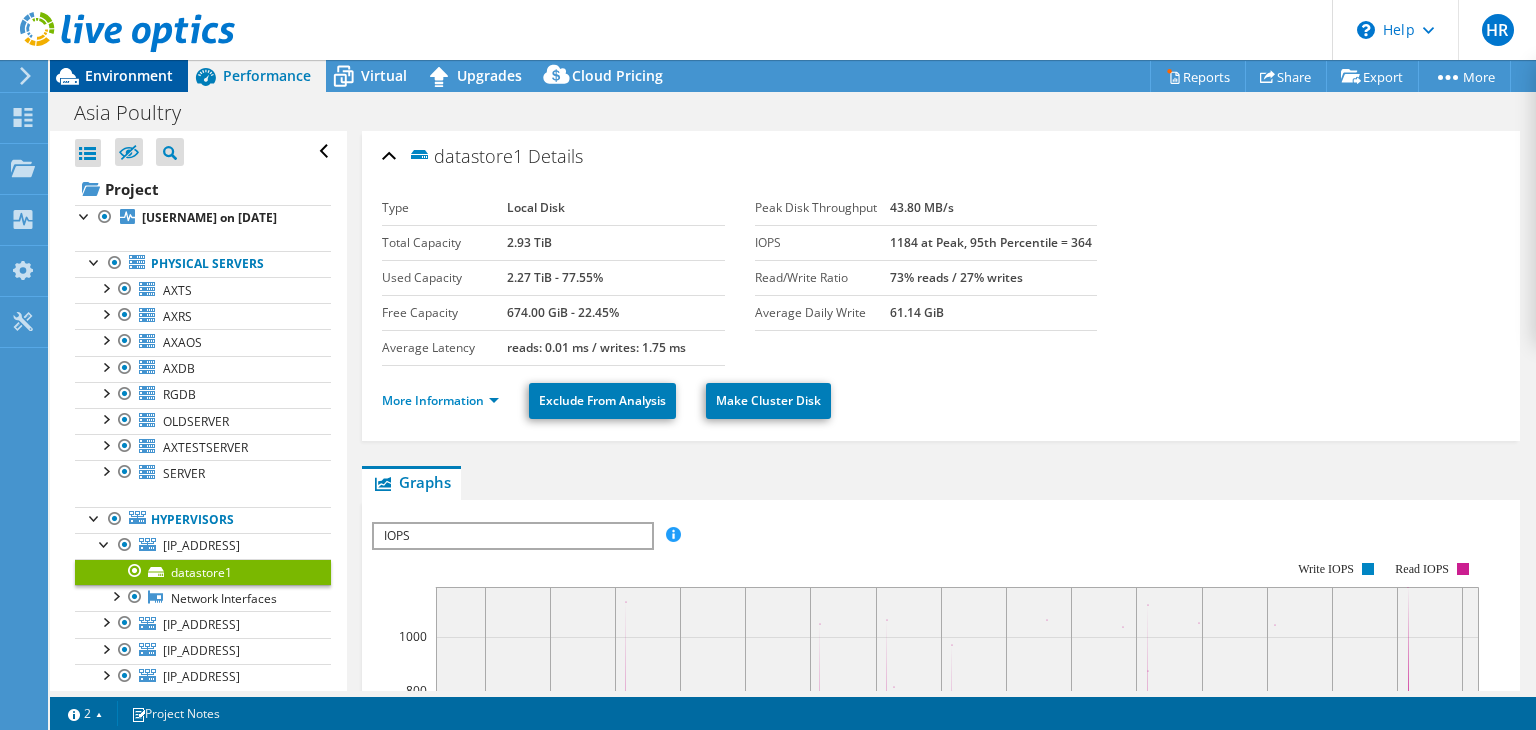 click on "Environment" at bounding box center (129, 75) 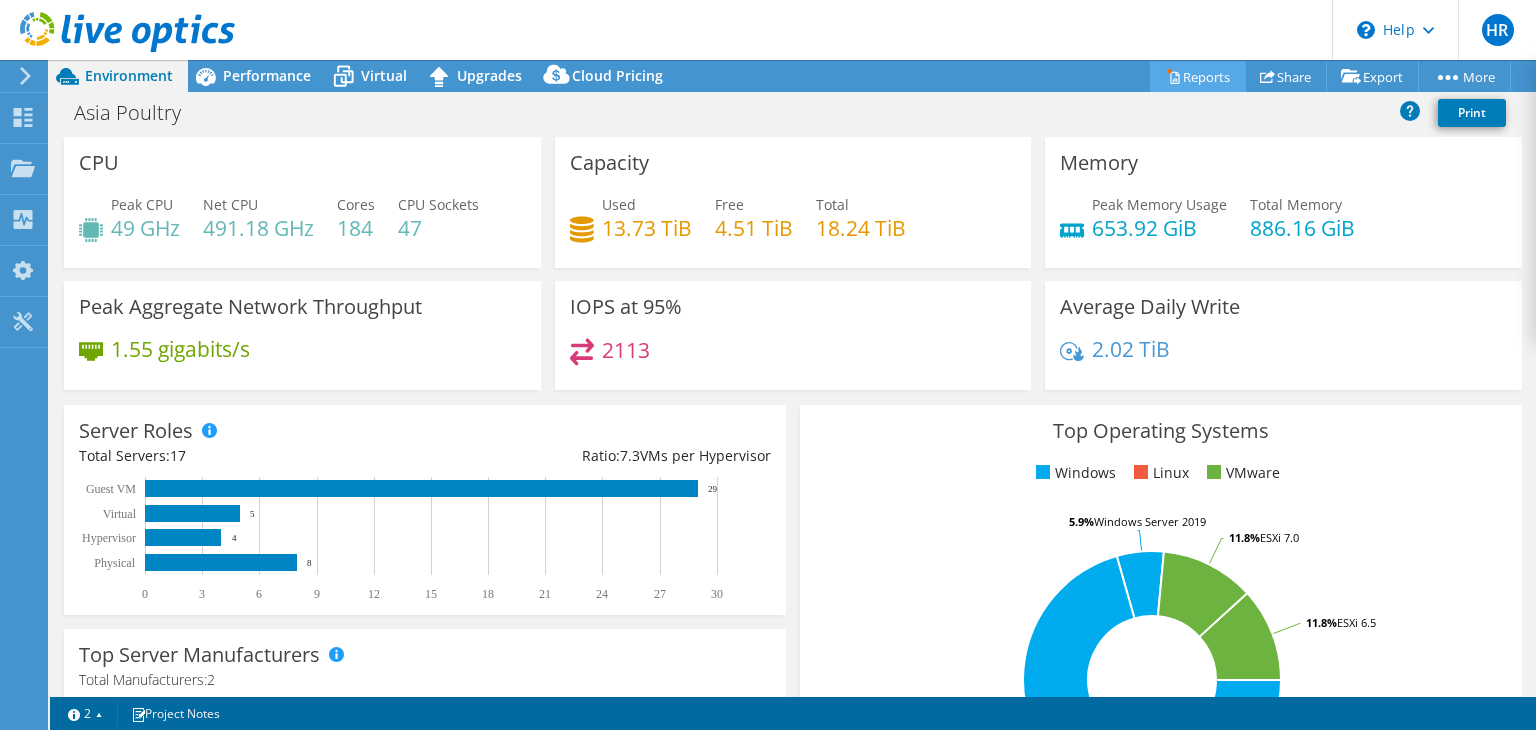 click on "Reports" at bounding box center (1198, 76) 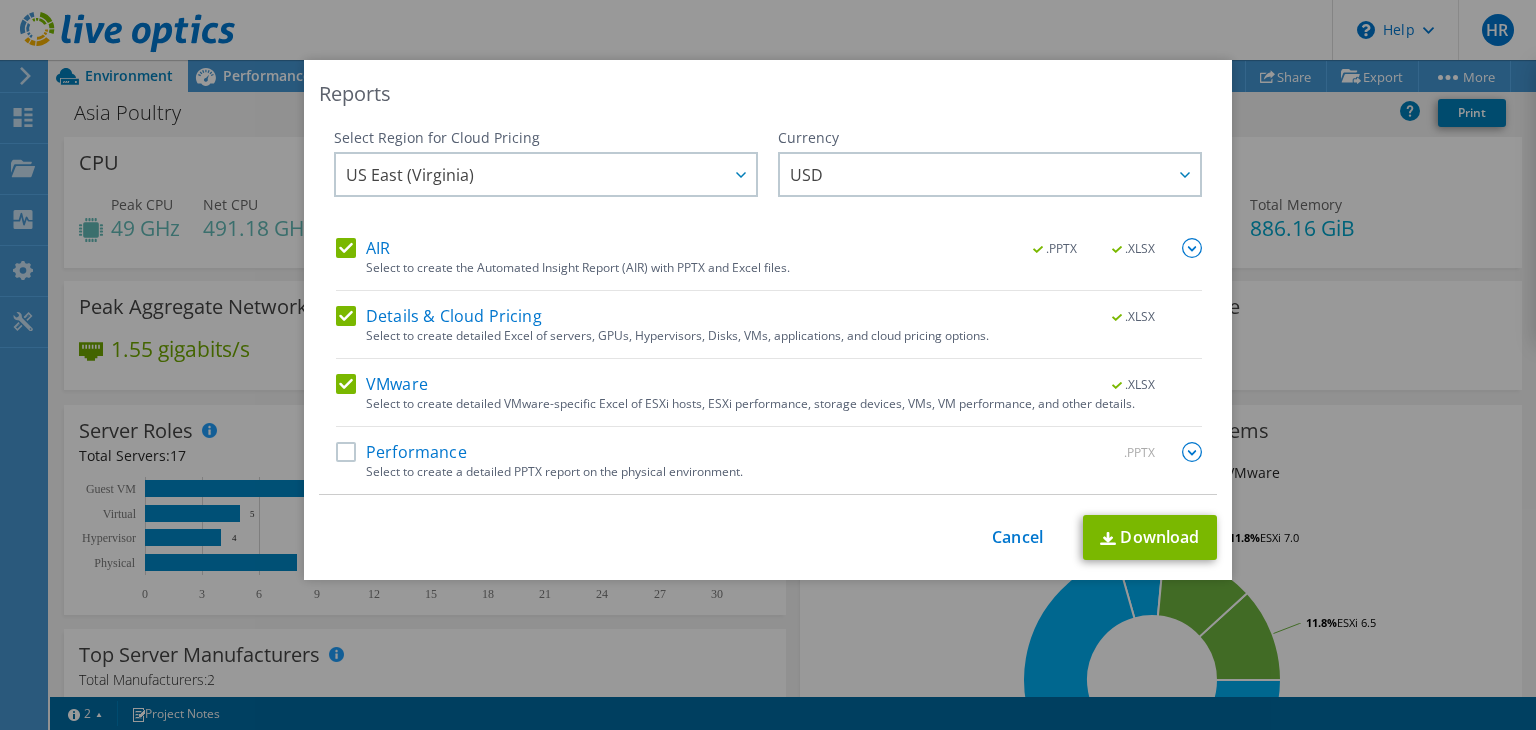 click on "Performance" at bounding box center [401, 452] 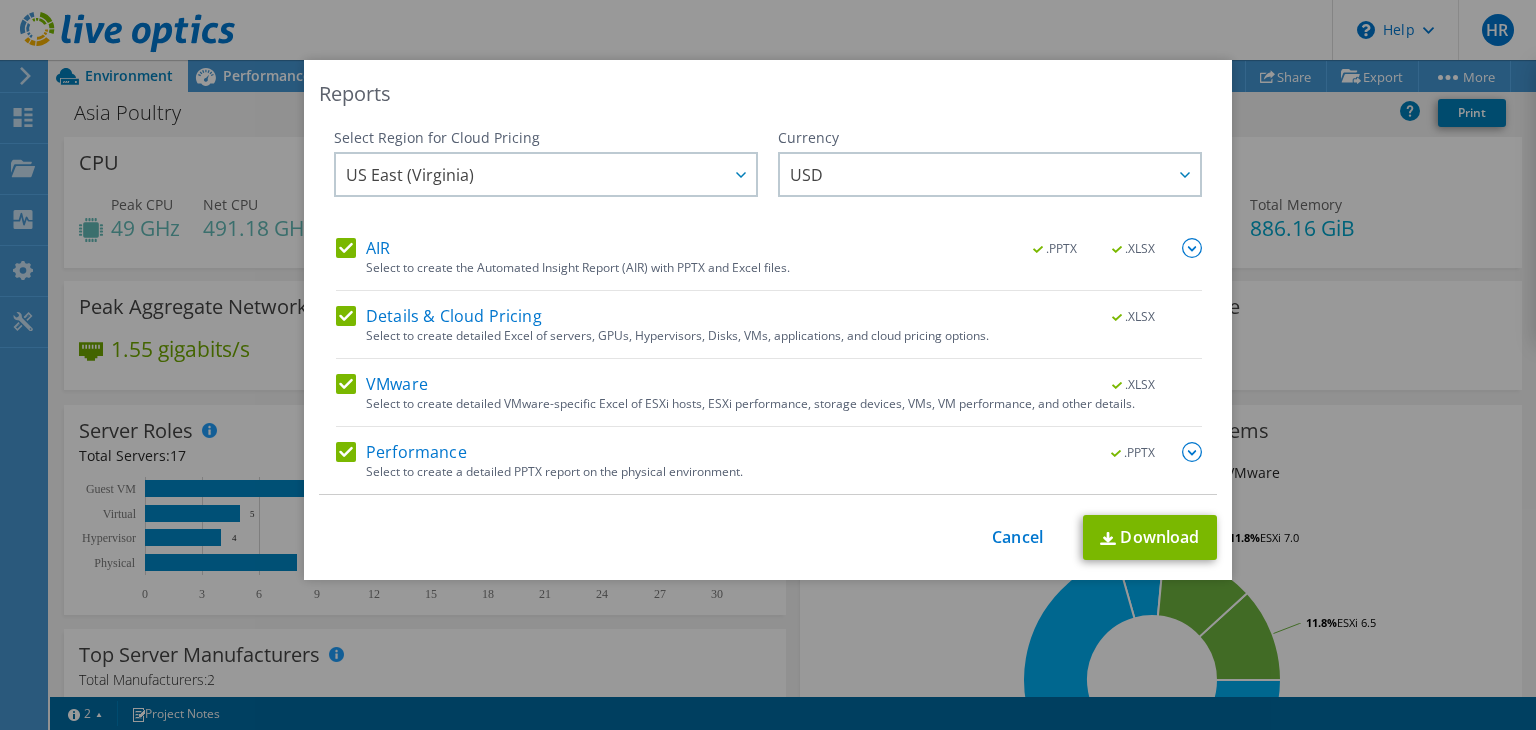 click on "Details & Cloud Pricing" at bounding box center (439, 316) 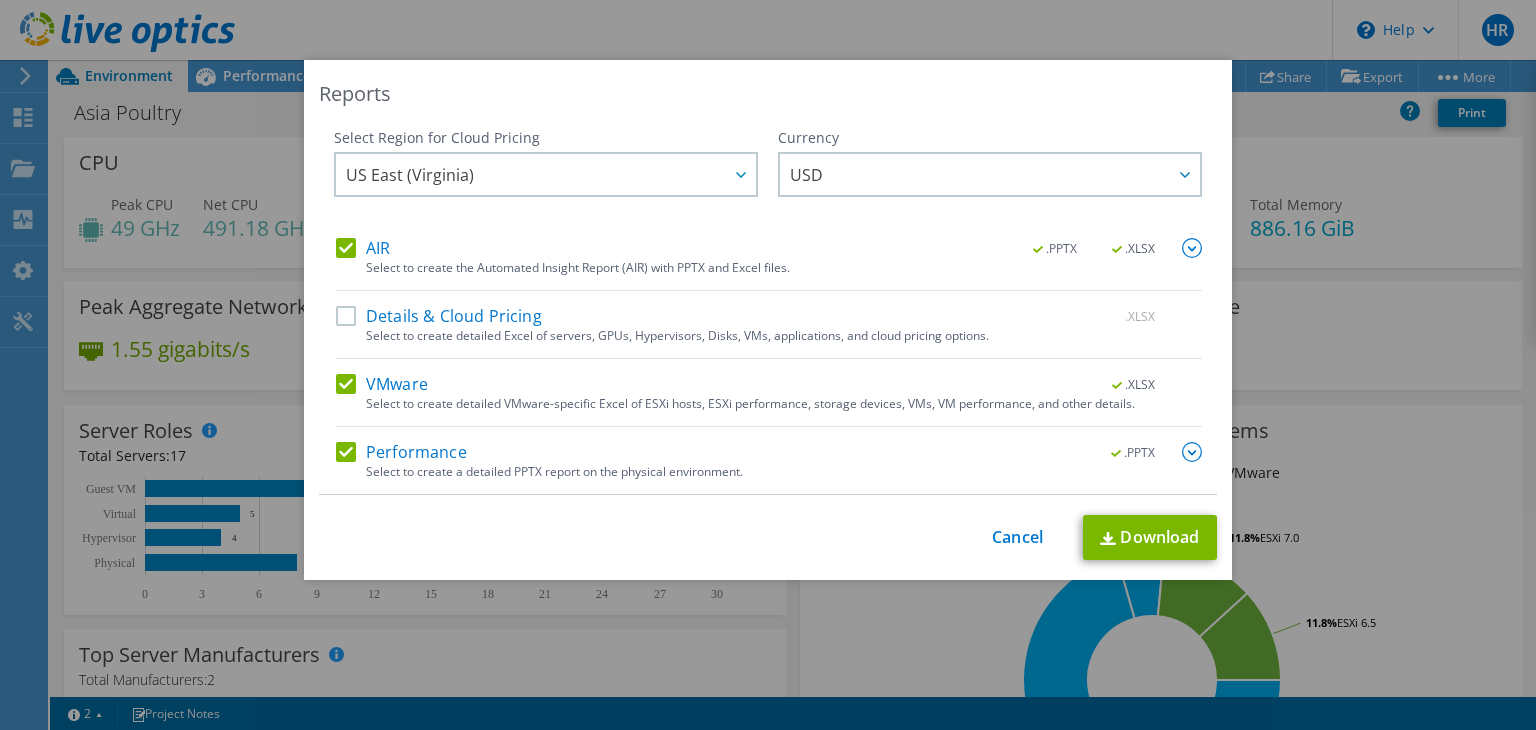 click on "AIR" at bounding box center [363, 248] 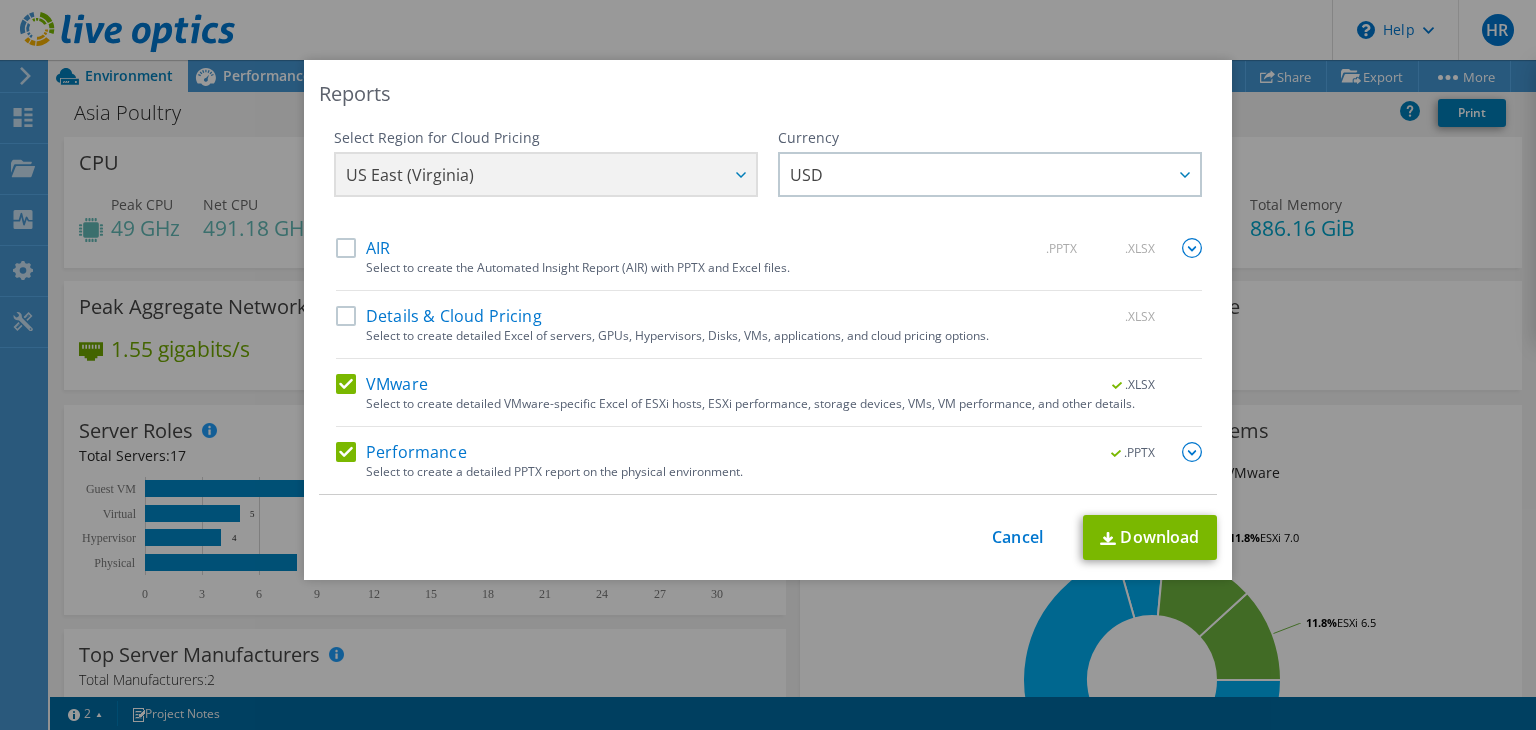 click at bounding box center [1192, 452] 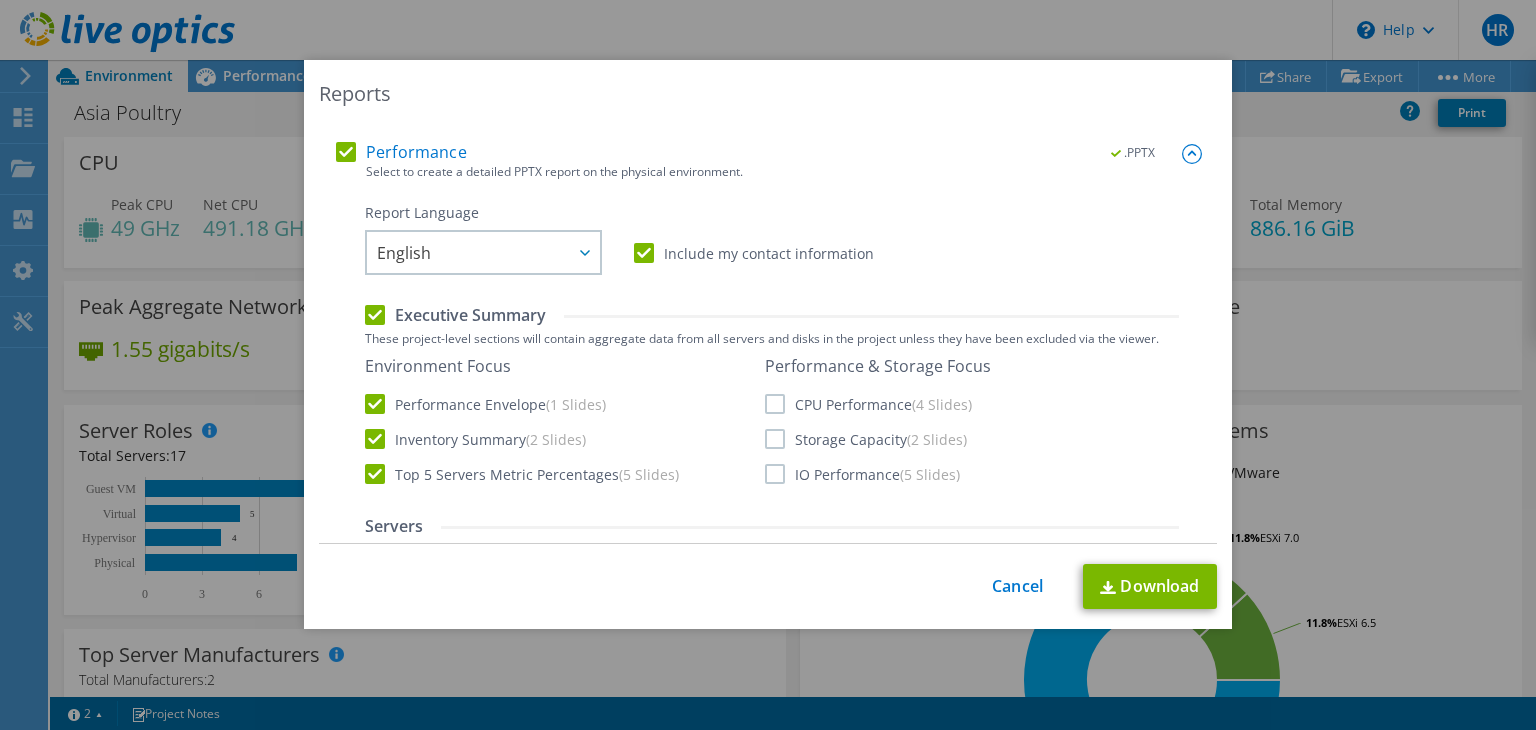 scroll, scrollTop: 400, scrollLeft: 0, axis: vertical 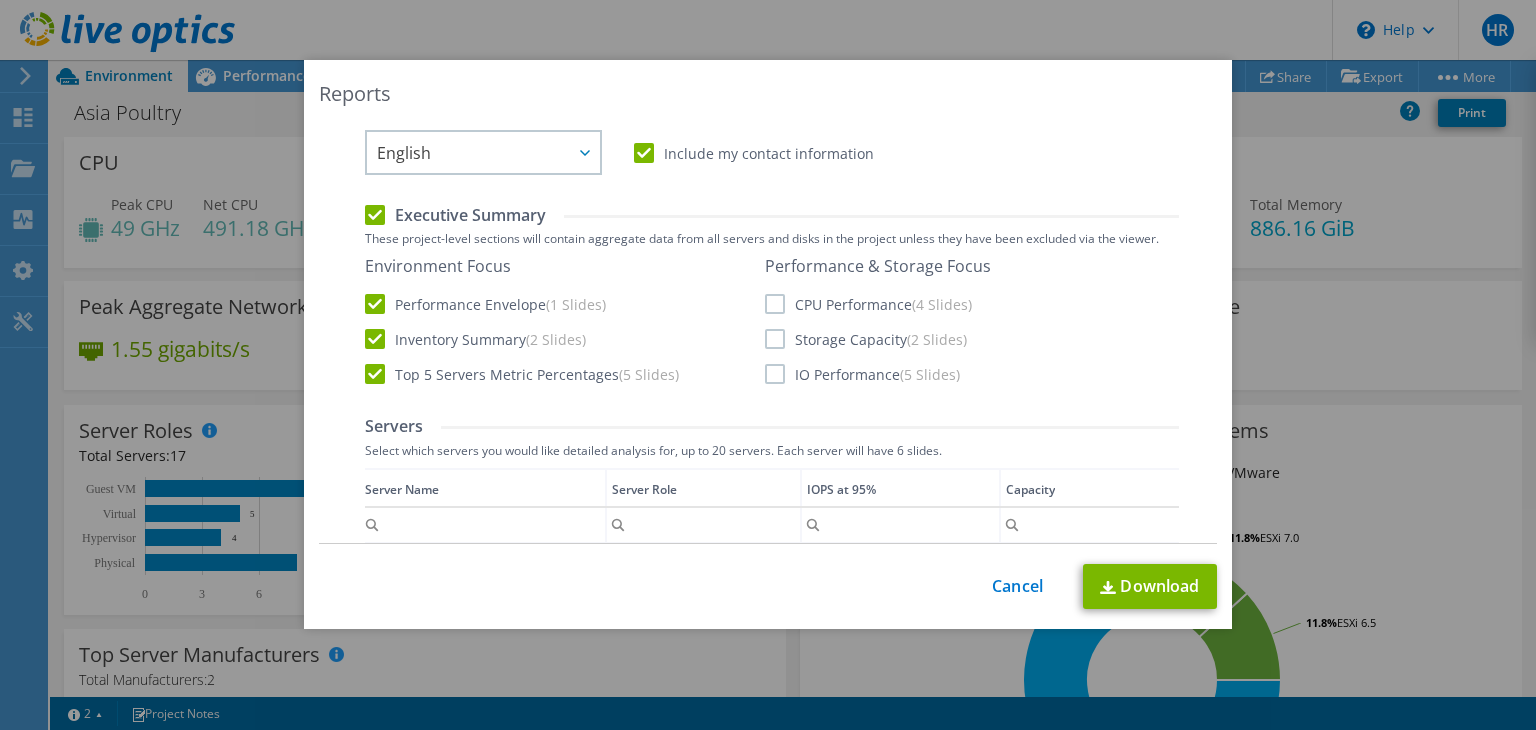 click on "CPU Performance  (4 Slides)" at bounding box center (868, 304) 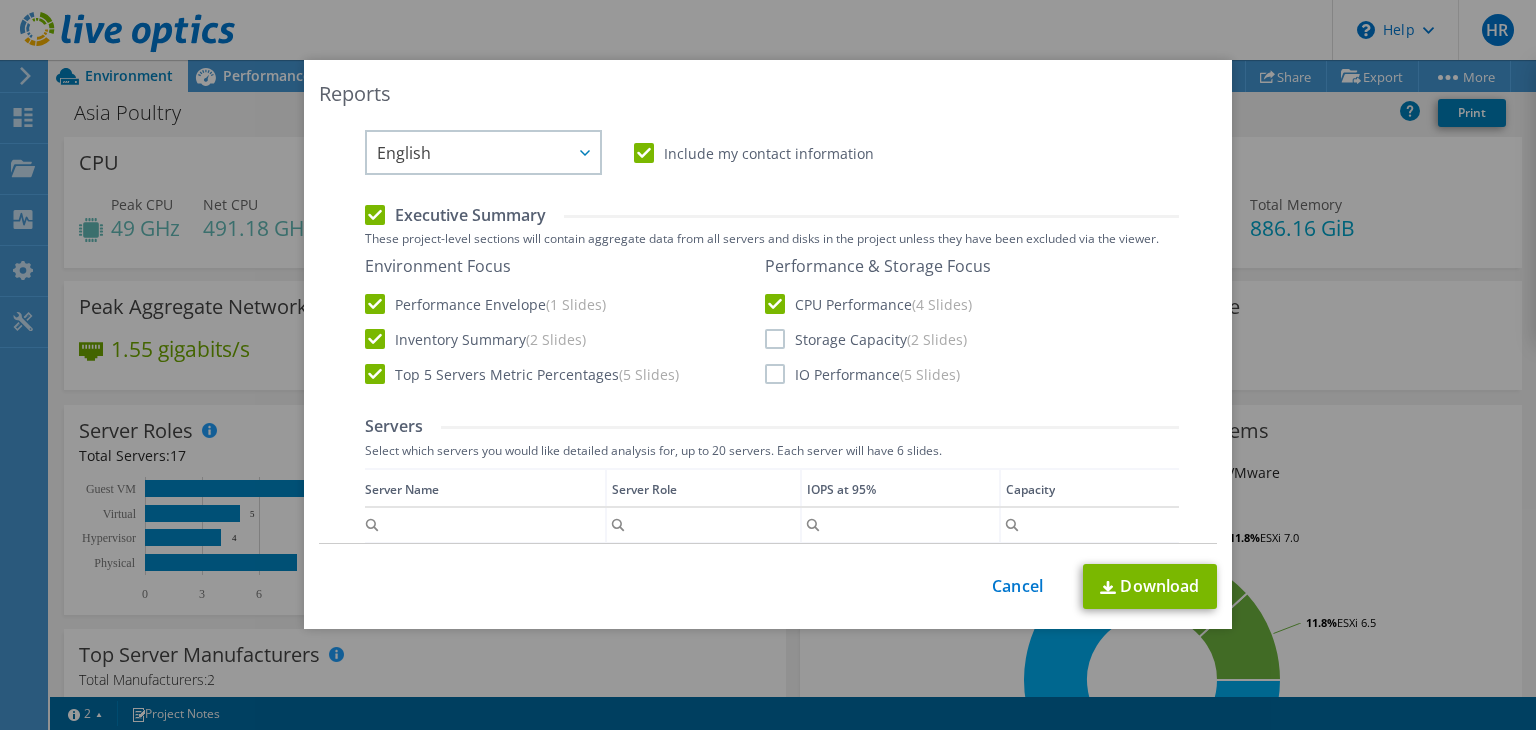 click on "Storage Capacity  (2 Slides)" at bounding box center (866, 339) 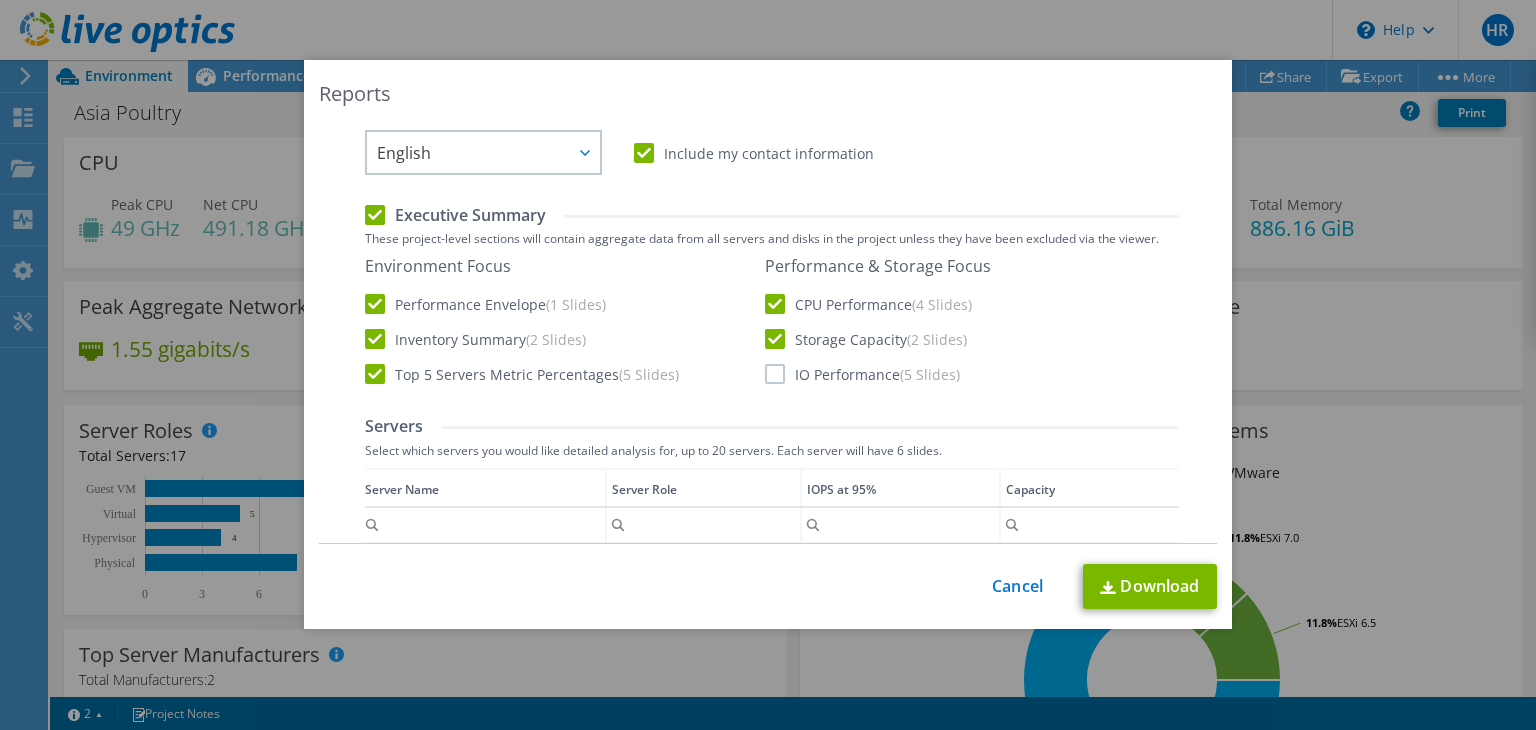 click on "IO Performance  (5 Slides)" at bounding box center (862, 374) 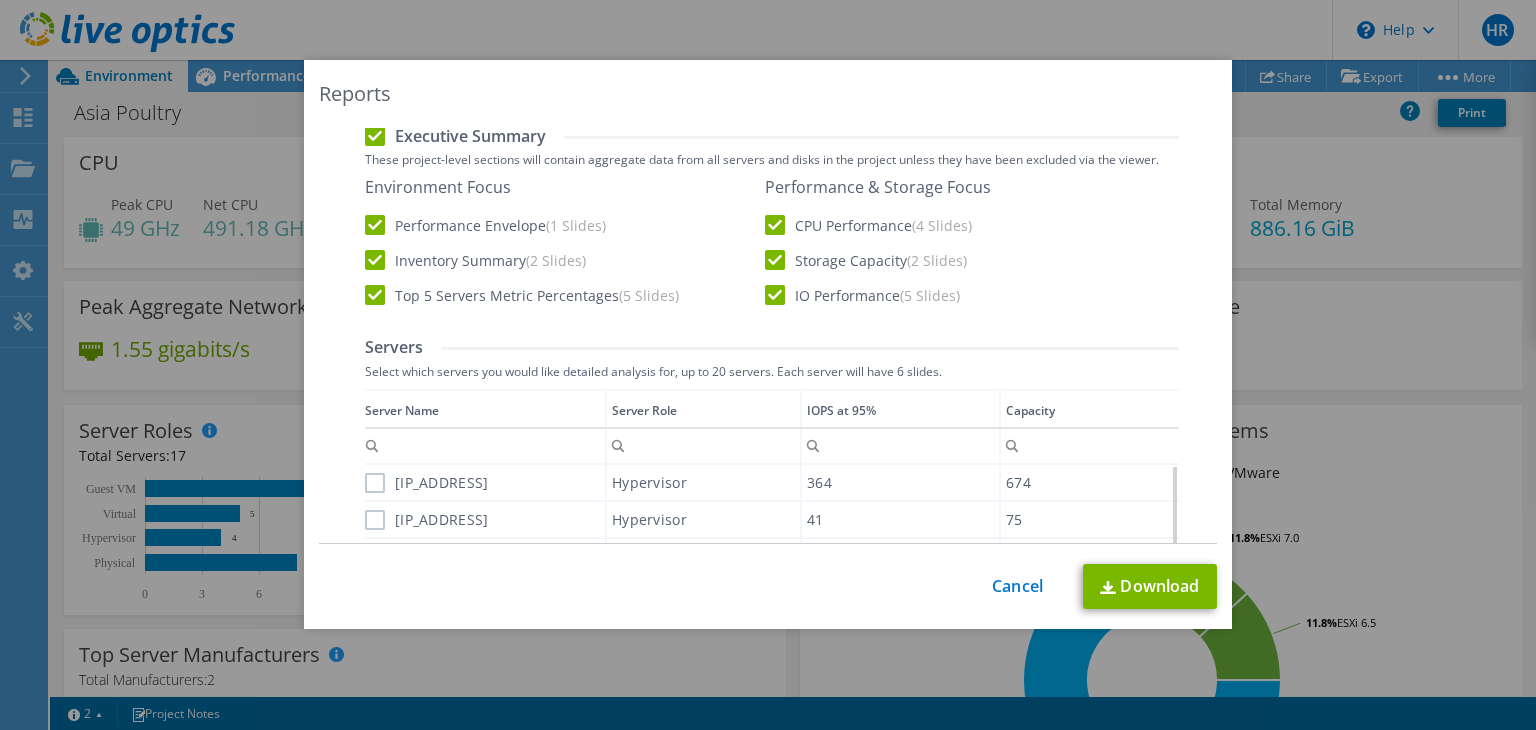 scroll, scrollTop: 600, scrollLeft: 0, axis: vertical 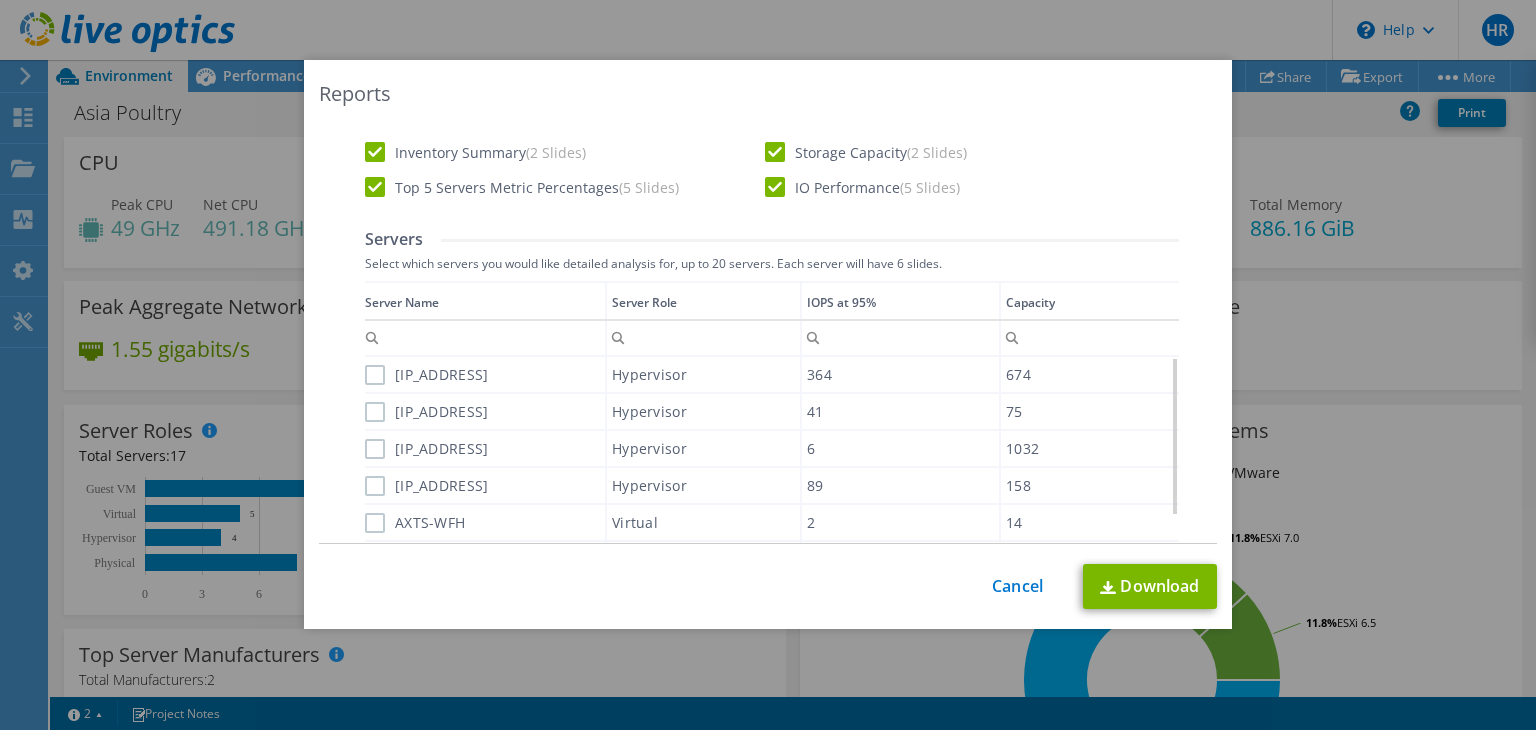 click on "[IP_ADDRESS]" at bounding box center [426, 375] 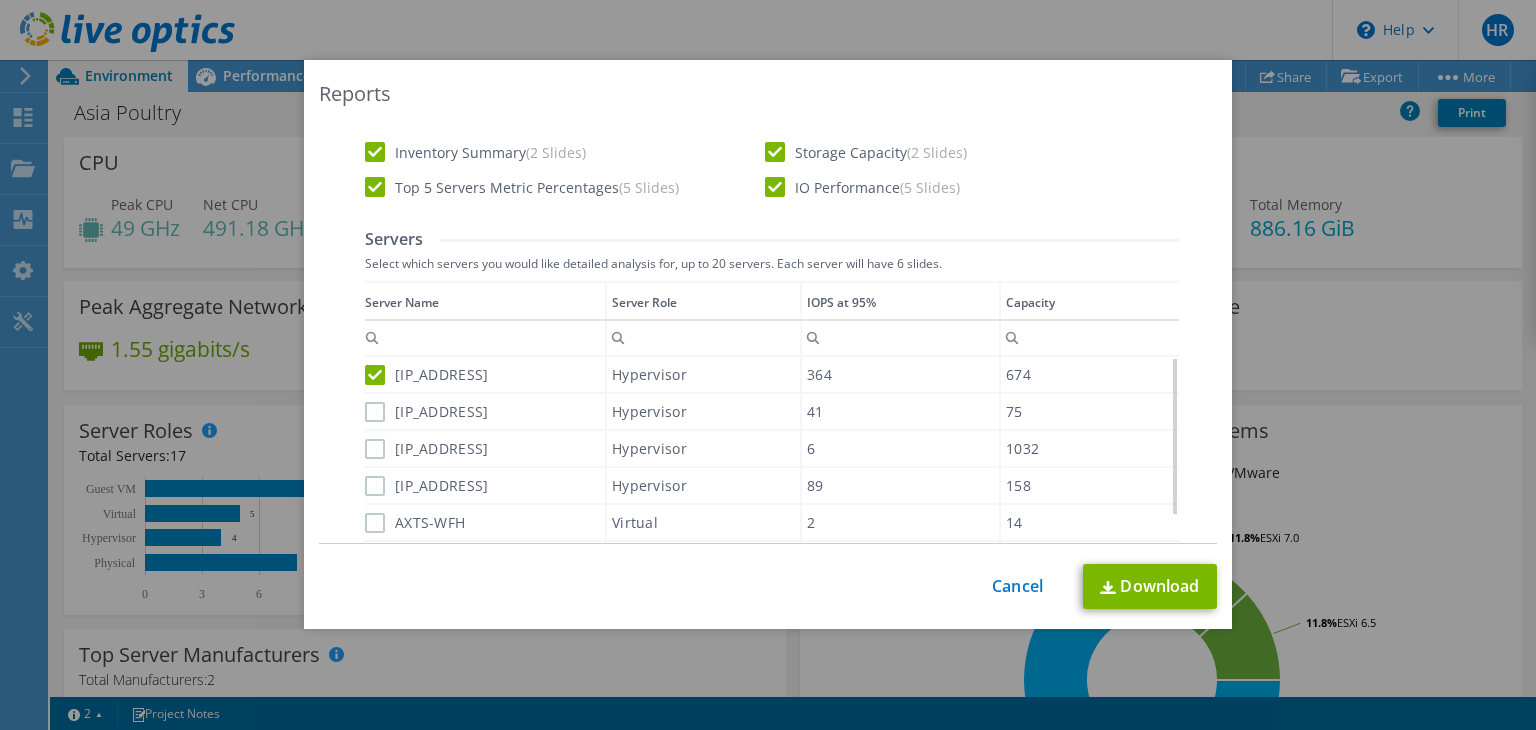 click on "[IP_ADDRESS]" at bounding box center (426, 412) 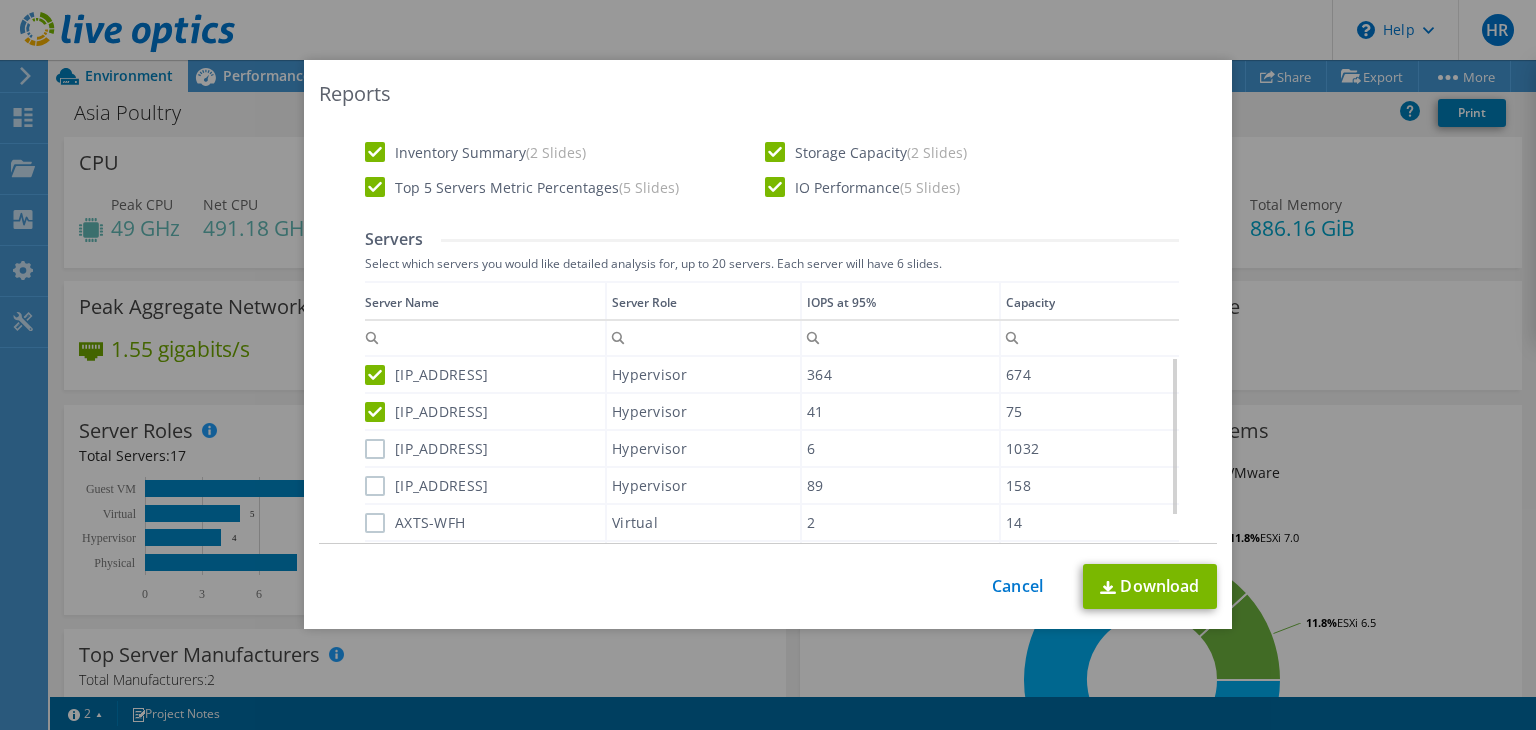 click on "[IP_ADDRESS]" at bounding box center [426, 449] 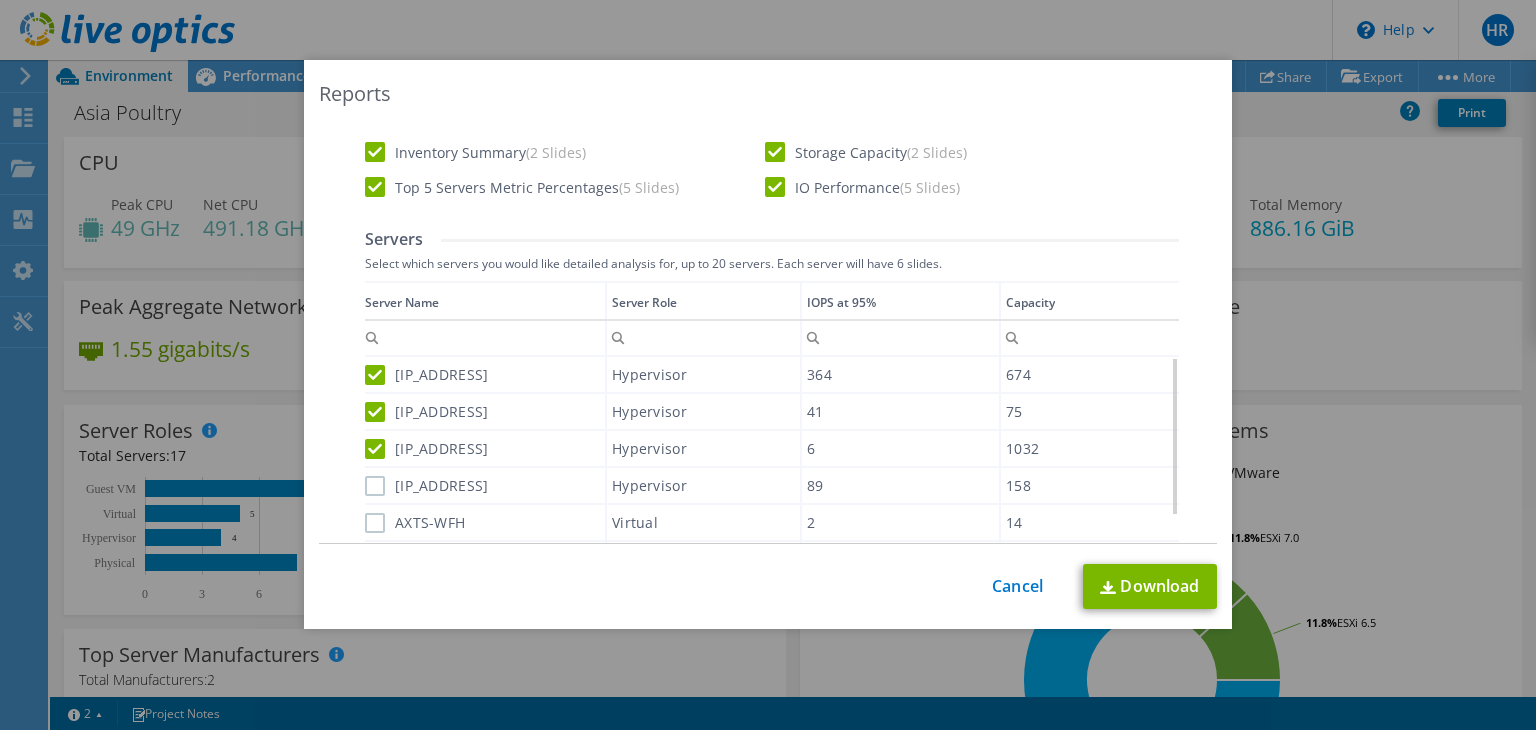 scroll, scrollTop: 120, scrollLeft: 0, axis: vertical 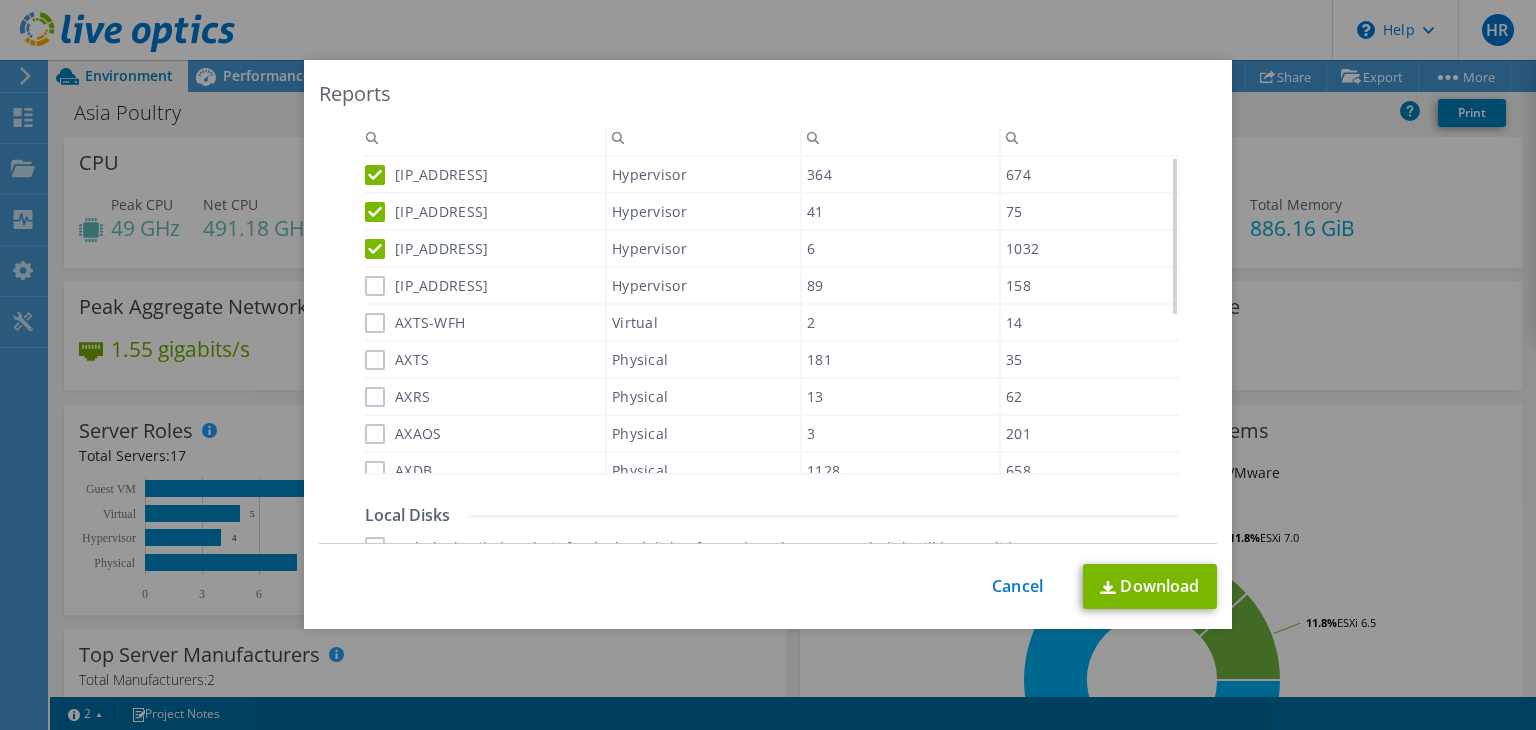 click on "[IP_ADDRESS]" at bounding box center (426, 286) 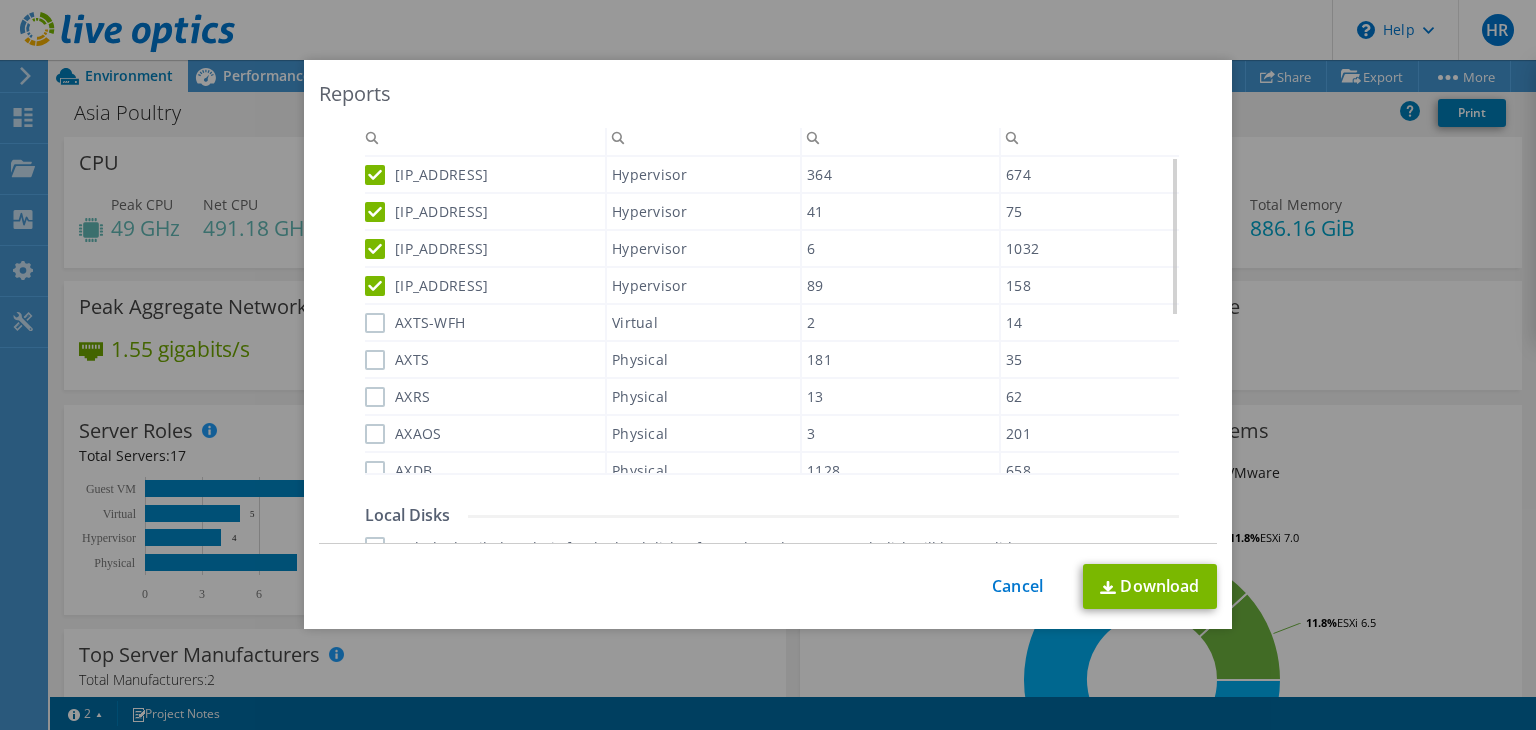 click on "AXTS-WFH" at bounding box center (415, 323) 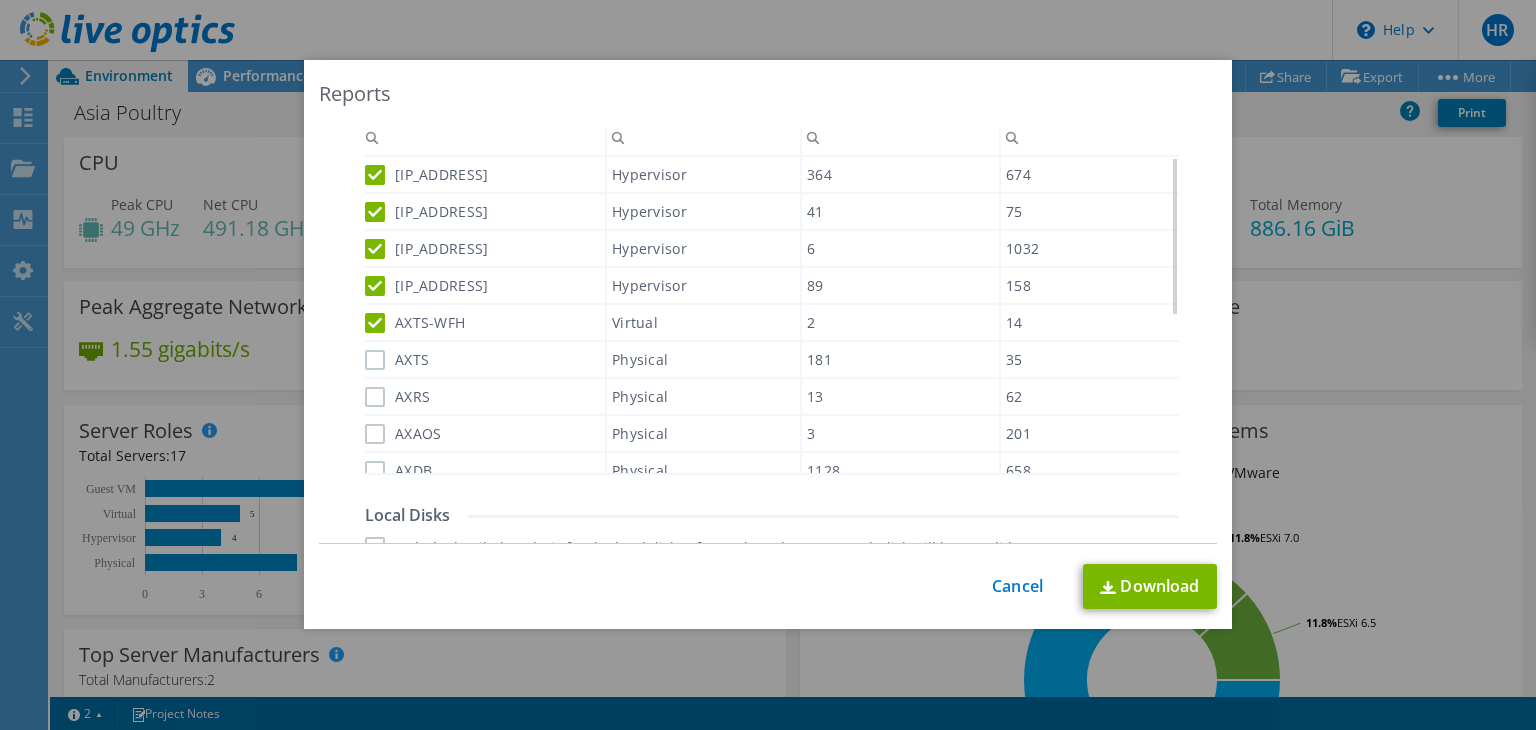 click on "AXTS" at bounding box center (397, 360) 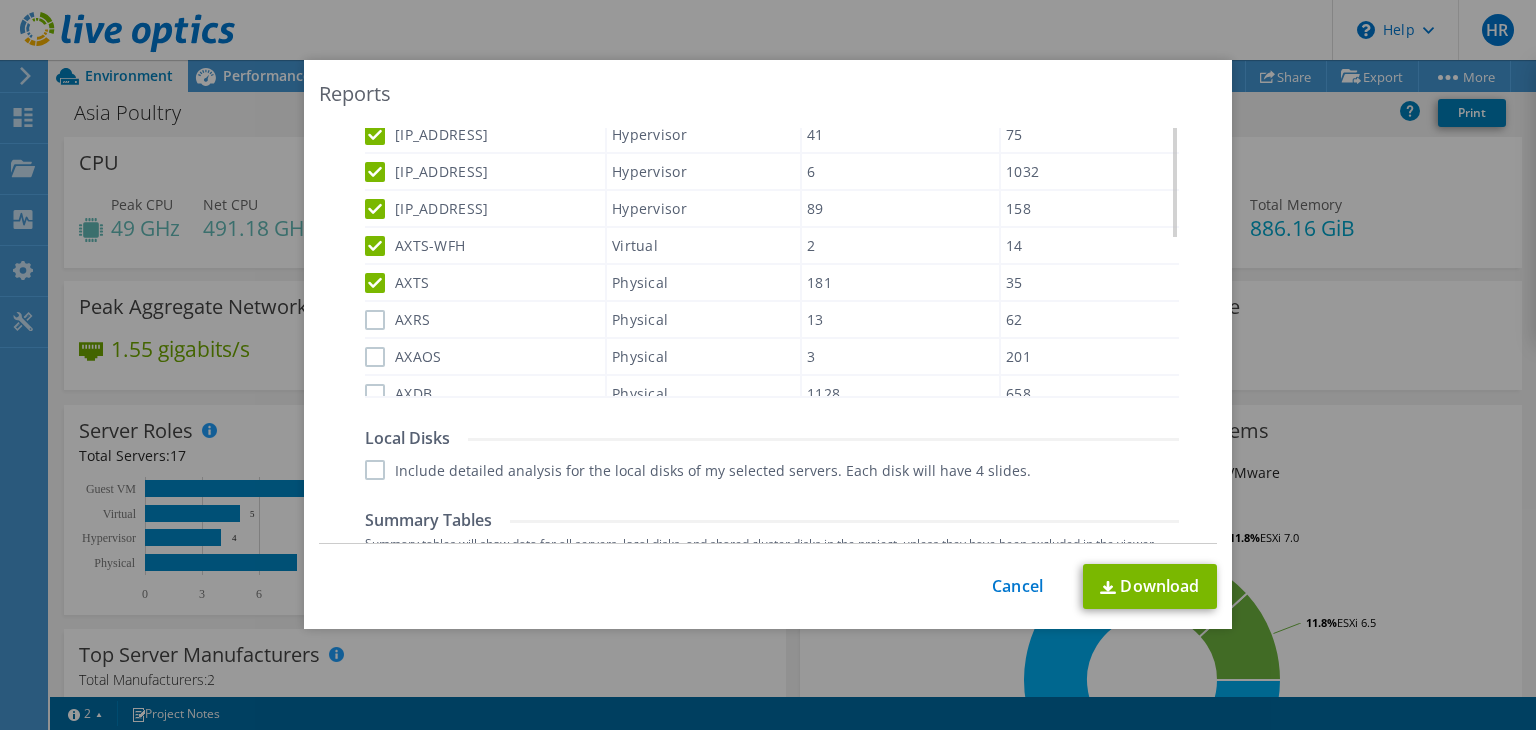 scroll, scrollTop: 887, scrollLeft: 0, axis: vertical 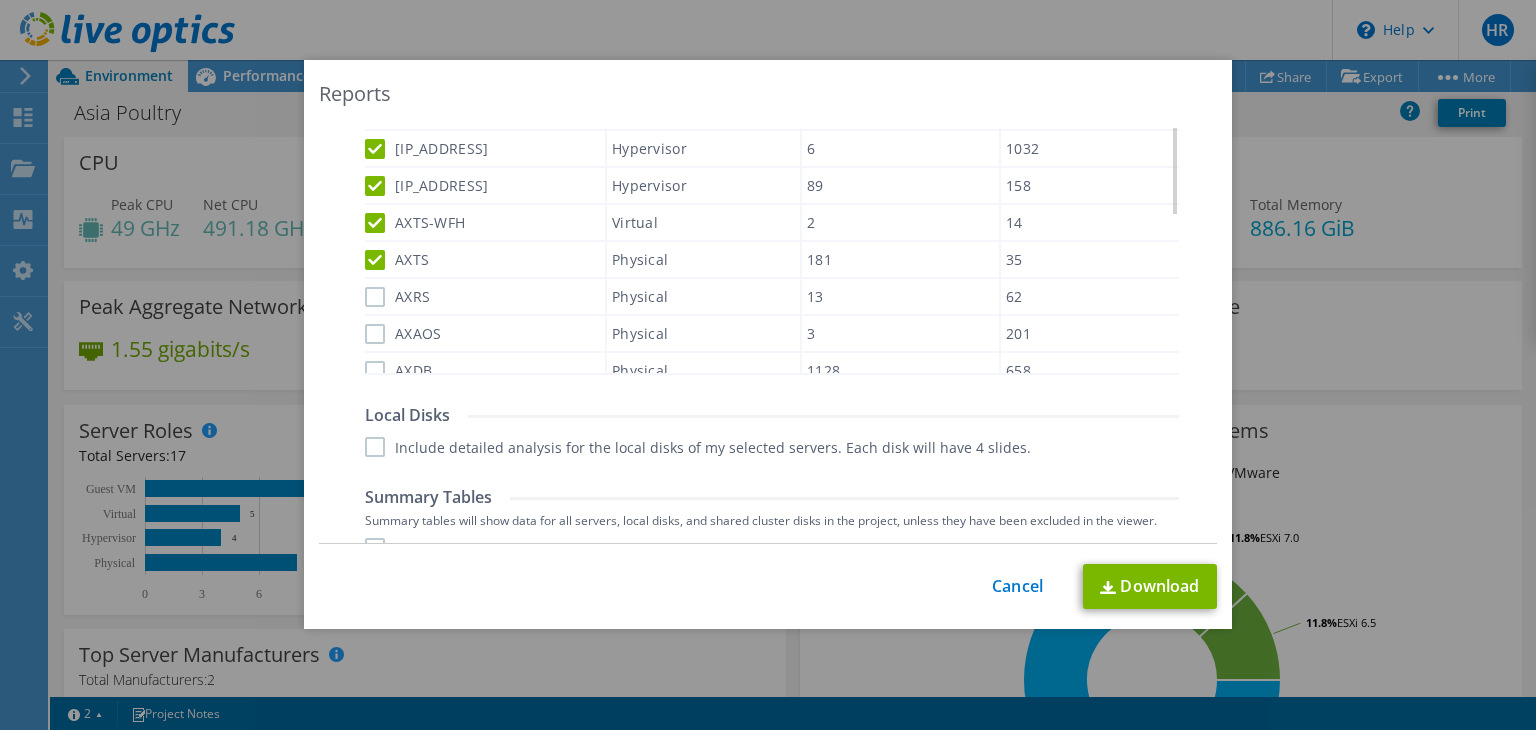 click on "AXRS" at bounding box center (397, 297) 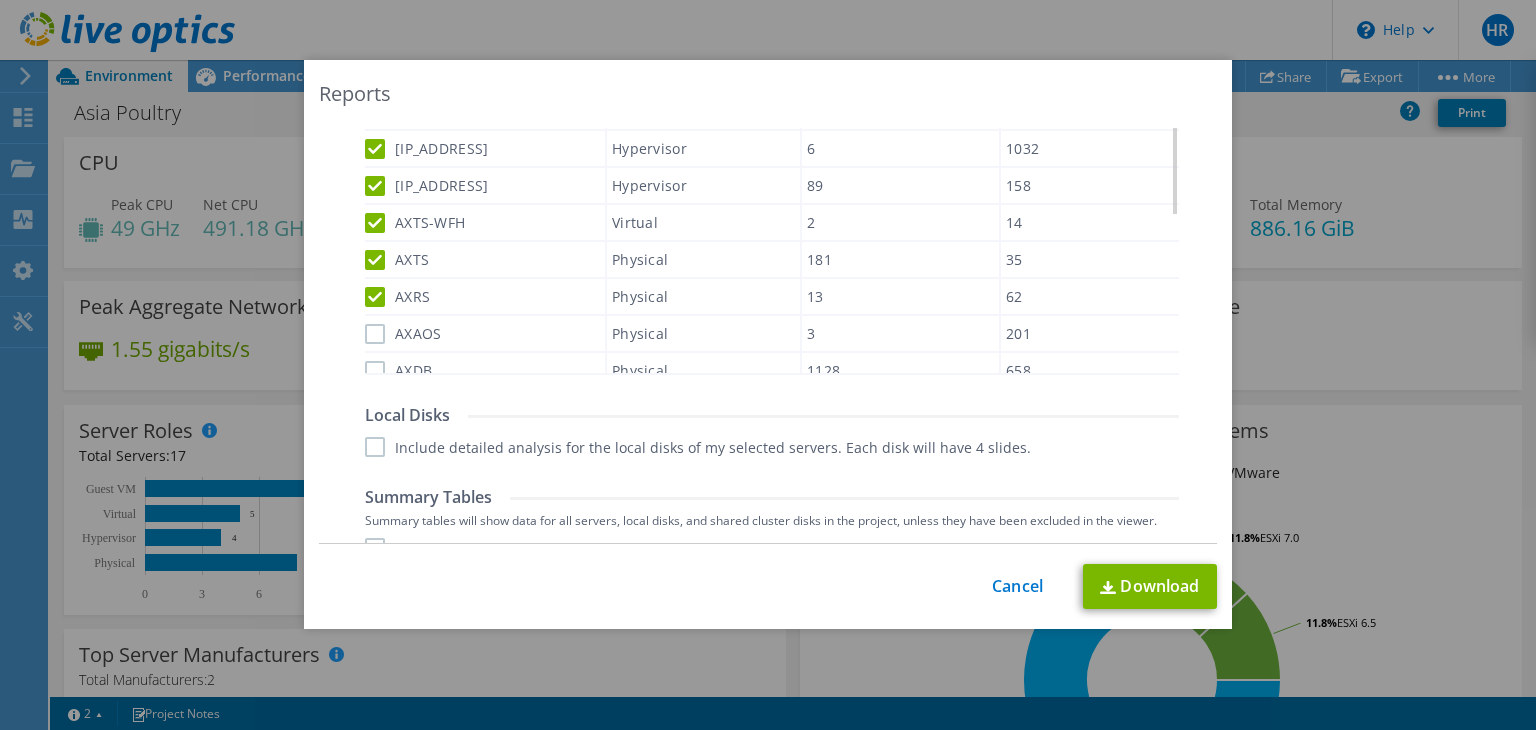 click on "AXAOS" at bounding box center [403, 334] 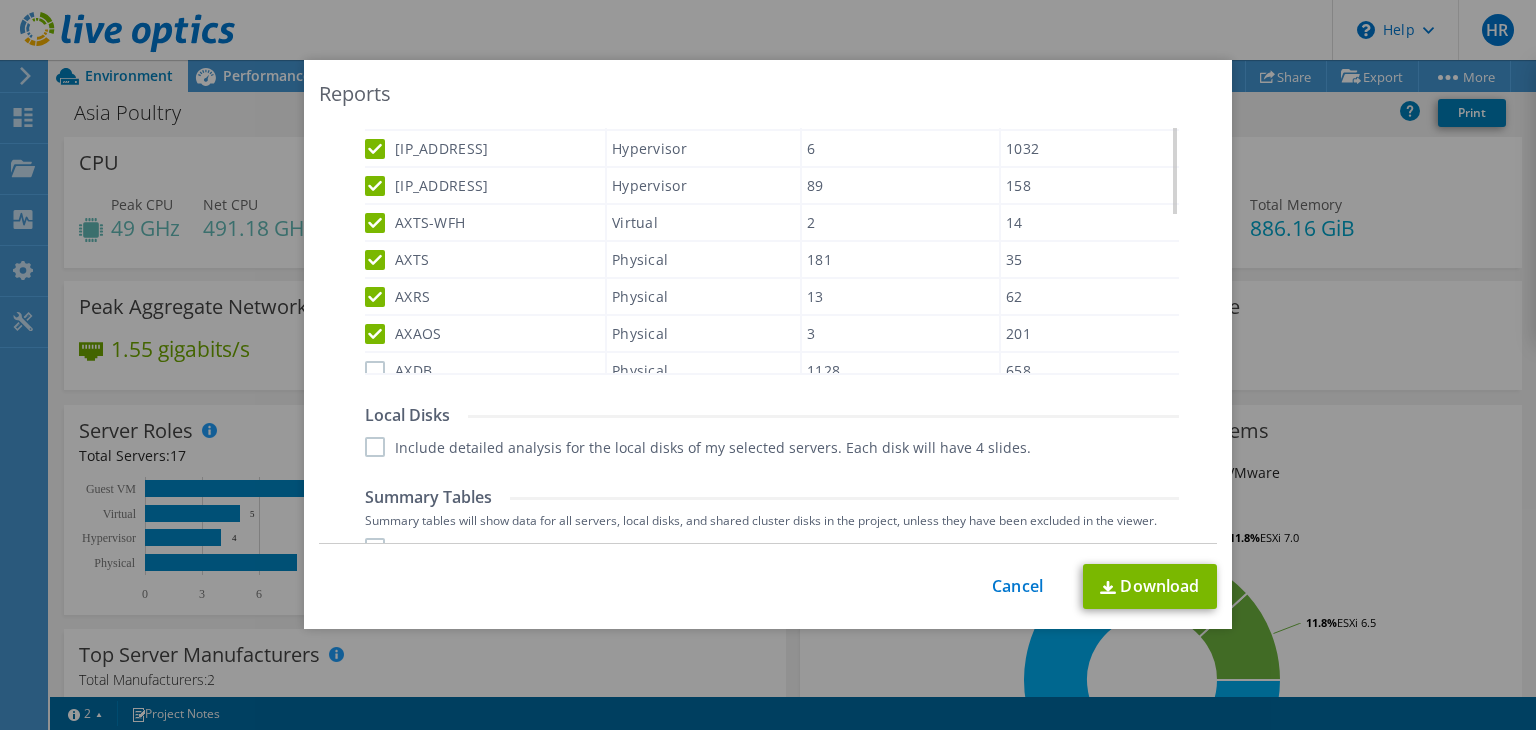 scroll, scrollTop: 120, scrollLeft: 0, axis: vertical 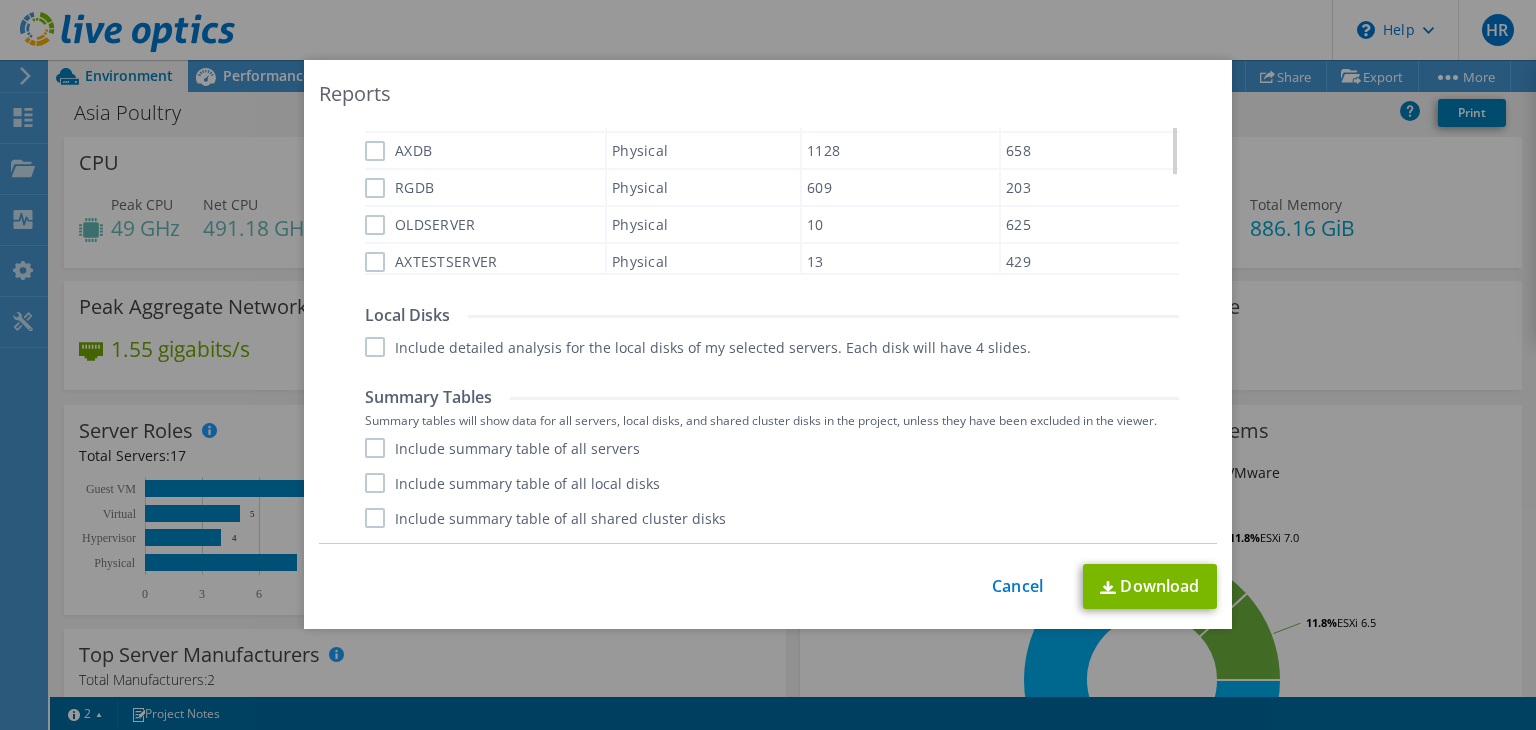 click on "AXDB" at bounding box center (398, 151) 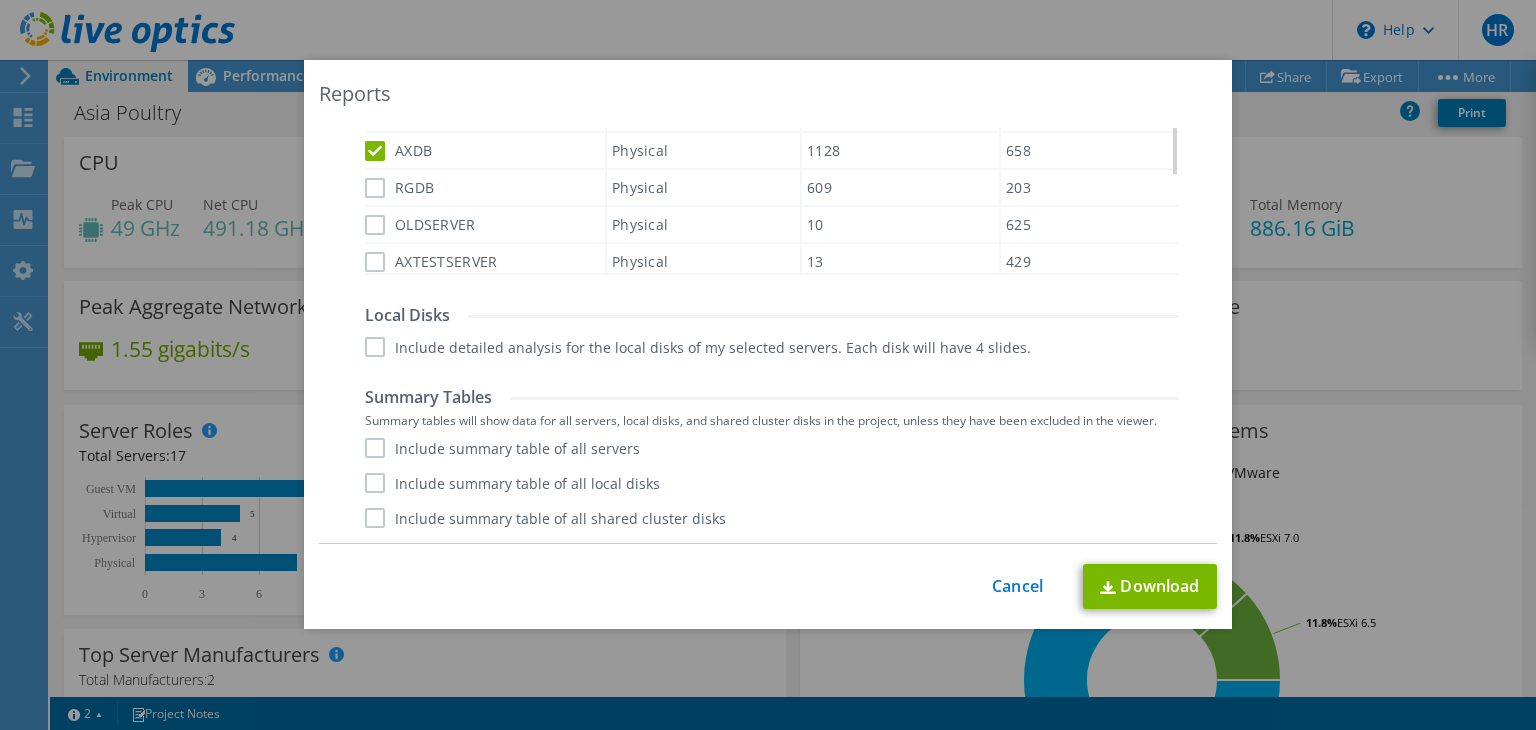 click on "RGDB" at bounding box center (399, 188) 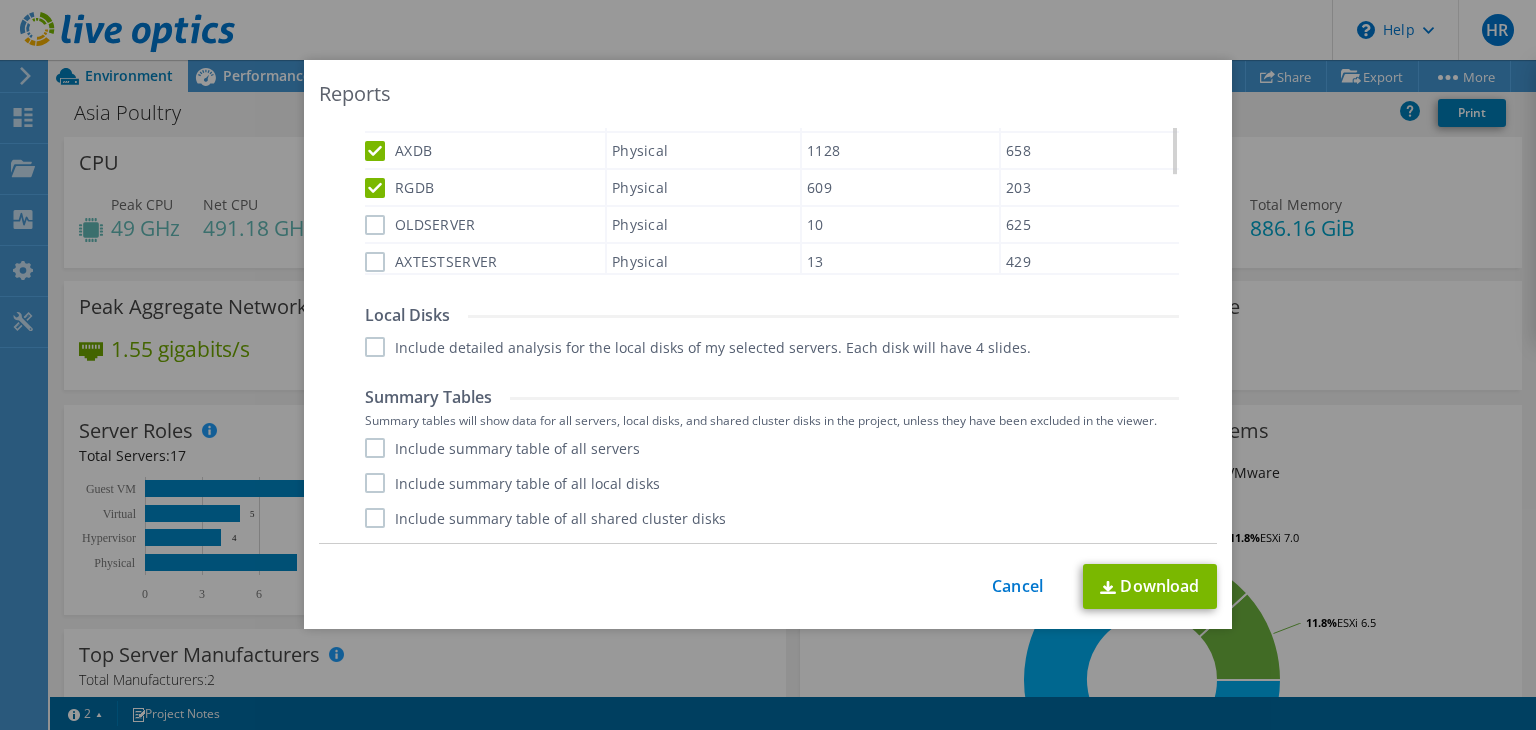 click on "OLDSERVER" at bounding box center [420, 225] 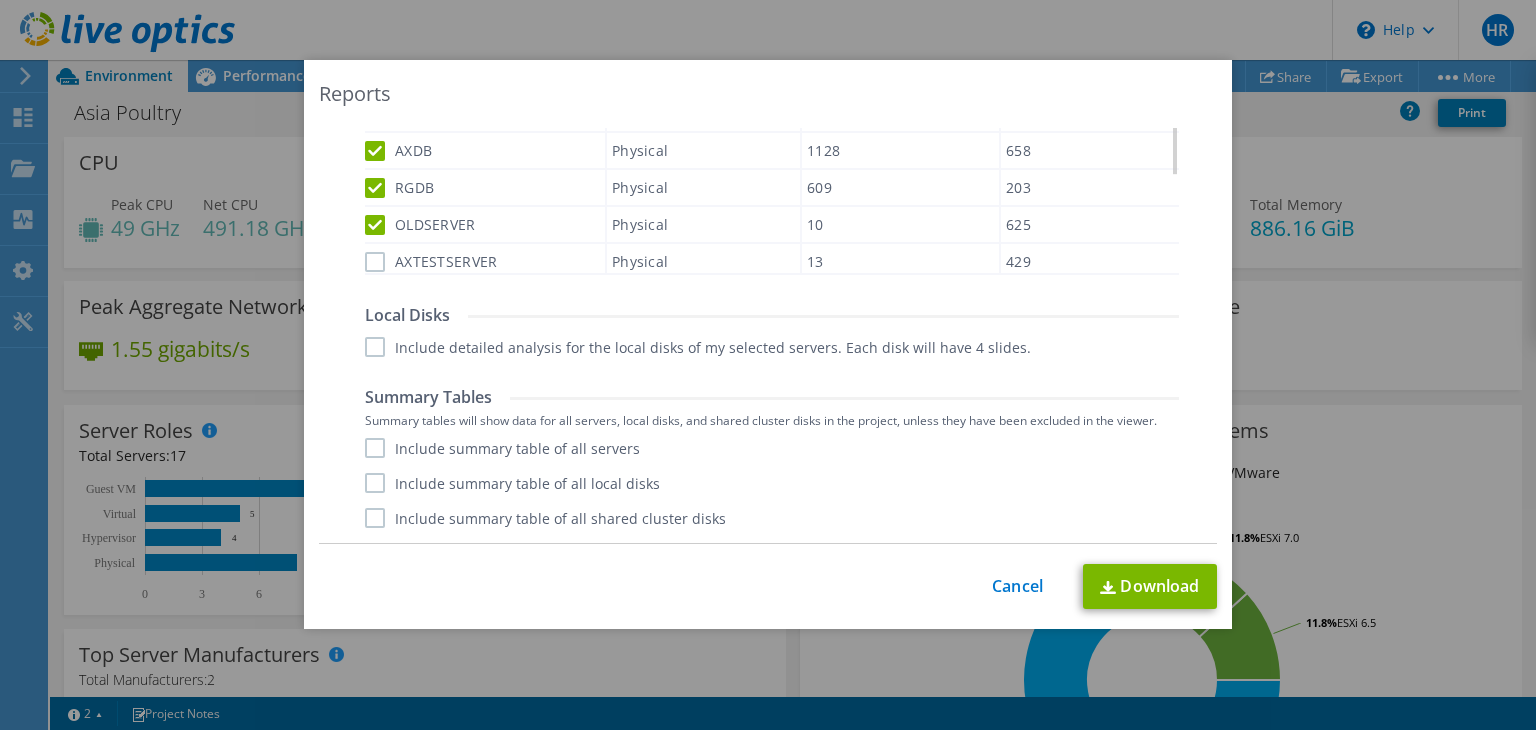 click on "AXTESTSERVER" at bounding box center (431, 262) 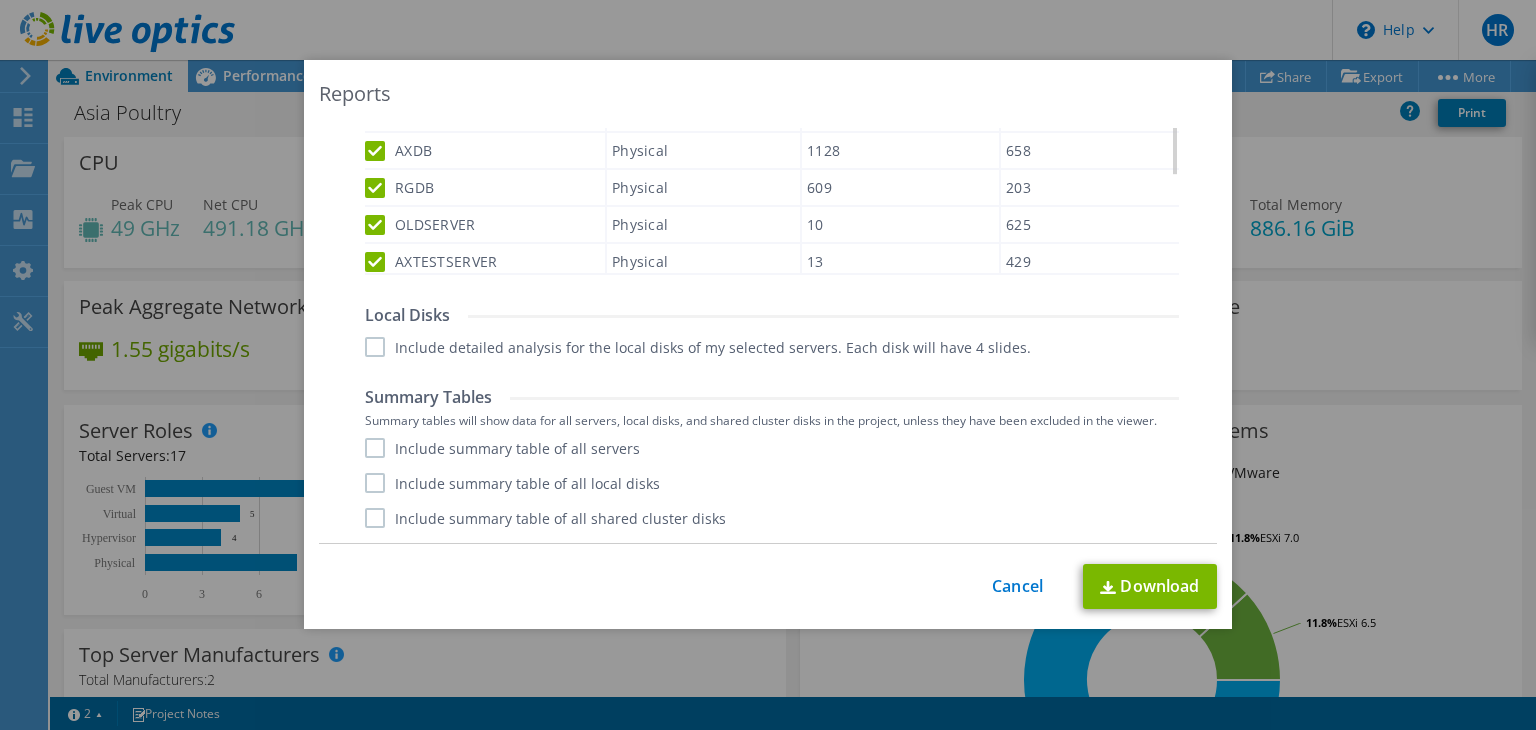 click on "Include summary table of all servers" at bounding box center (502, 448) 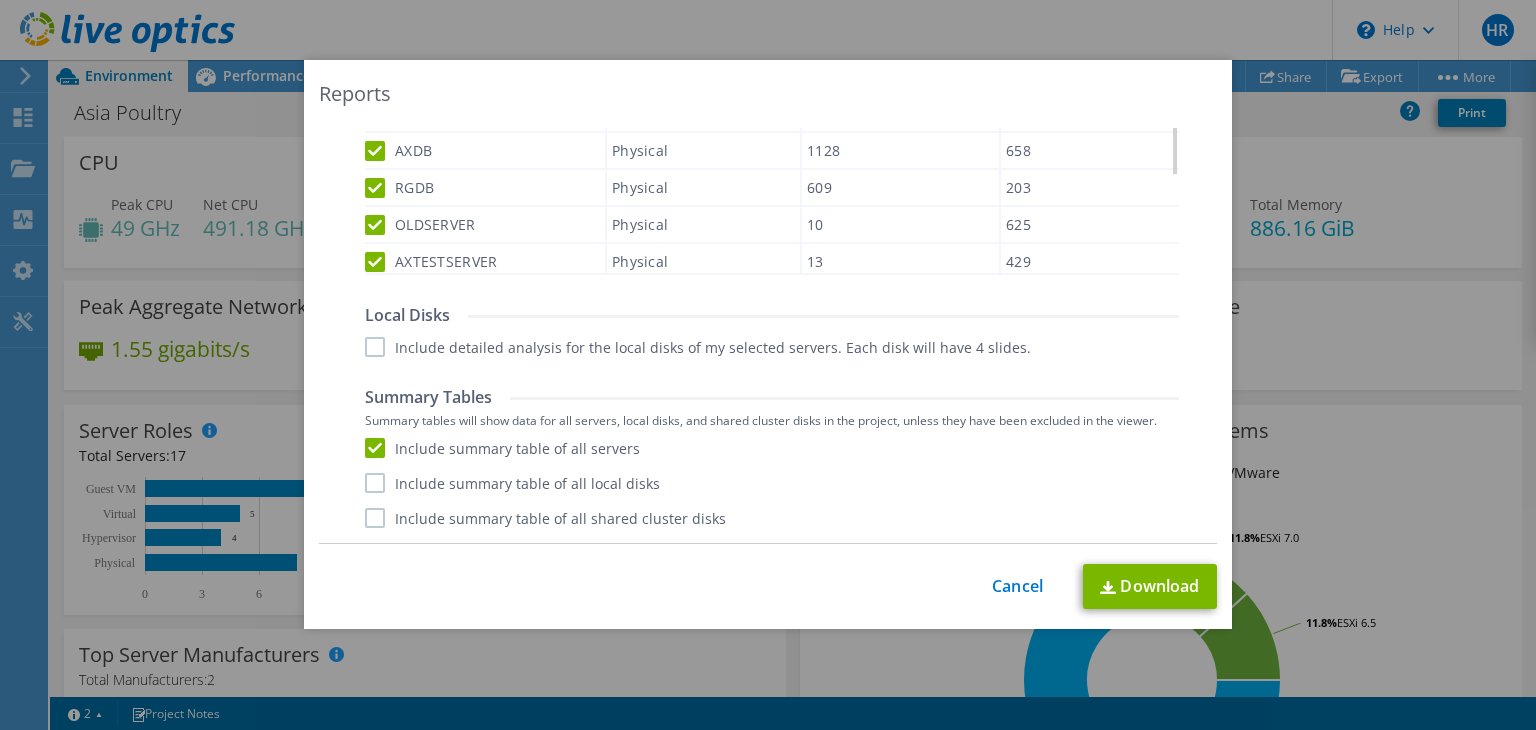 click on "Include summary table of all local disks" at bounding box center [512, 483] 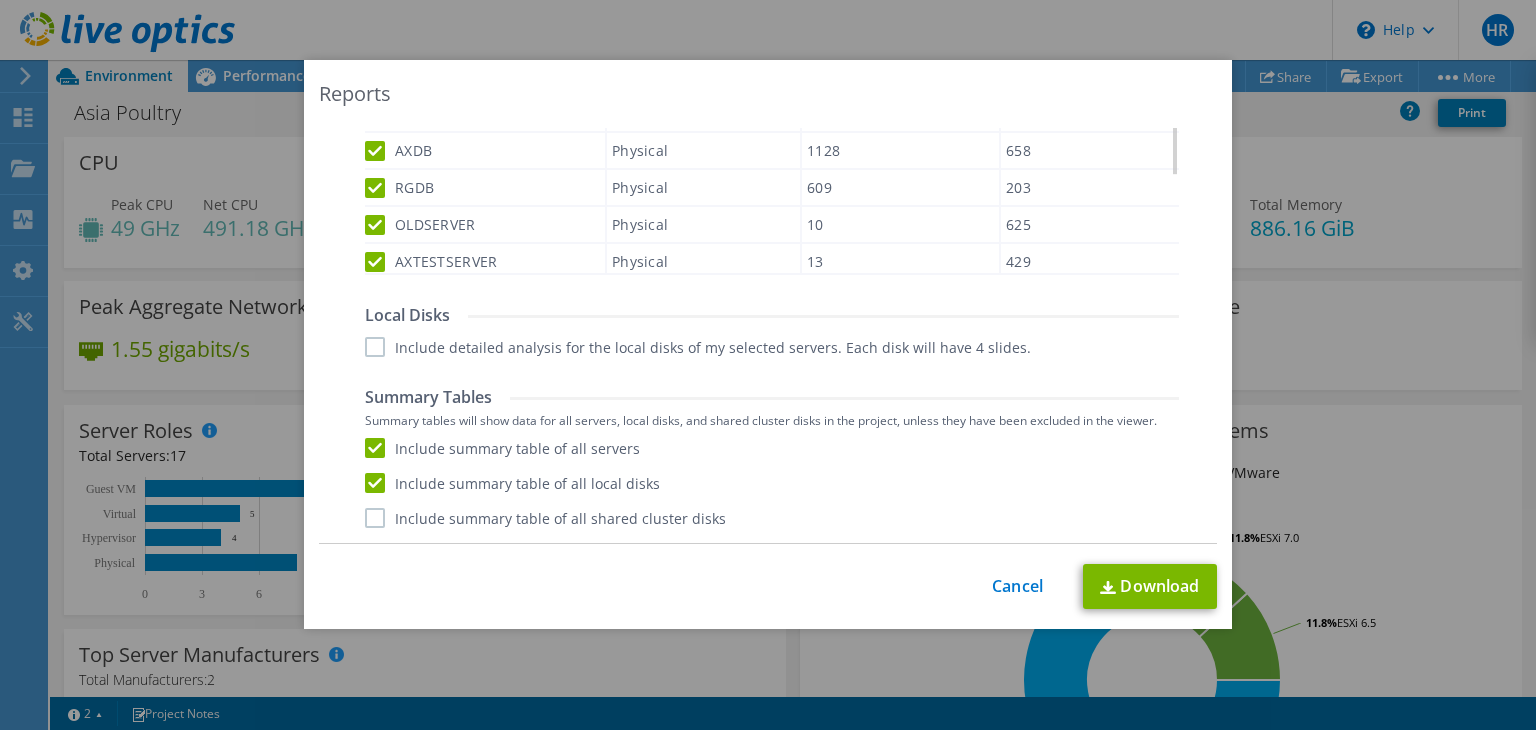 click on "Include summary table of all shared cluster disks" at bounding box center (545, 518) 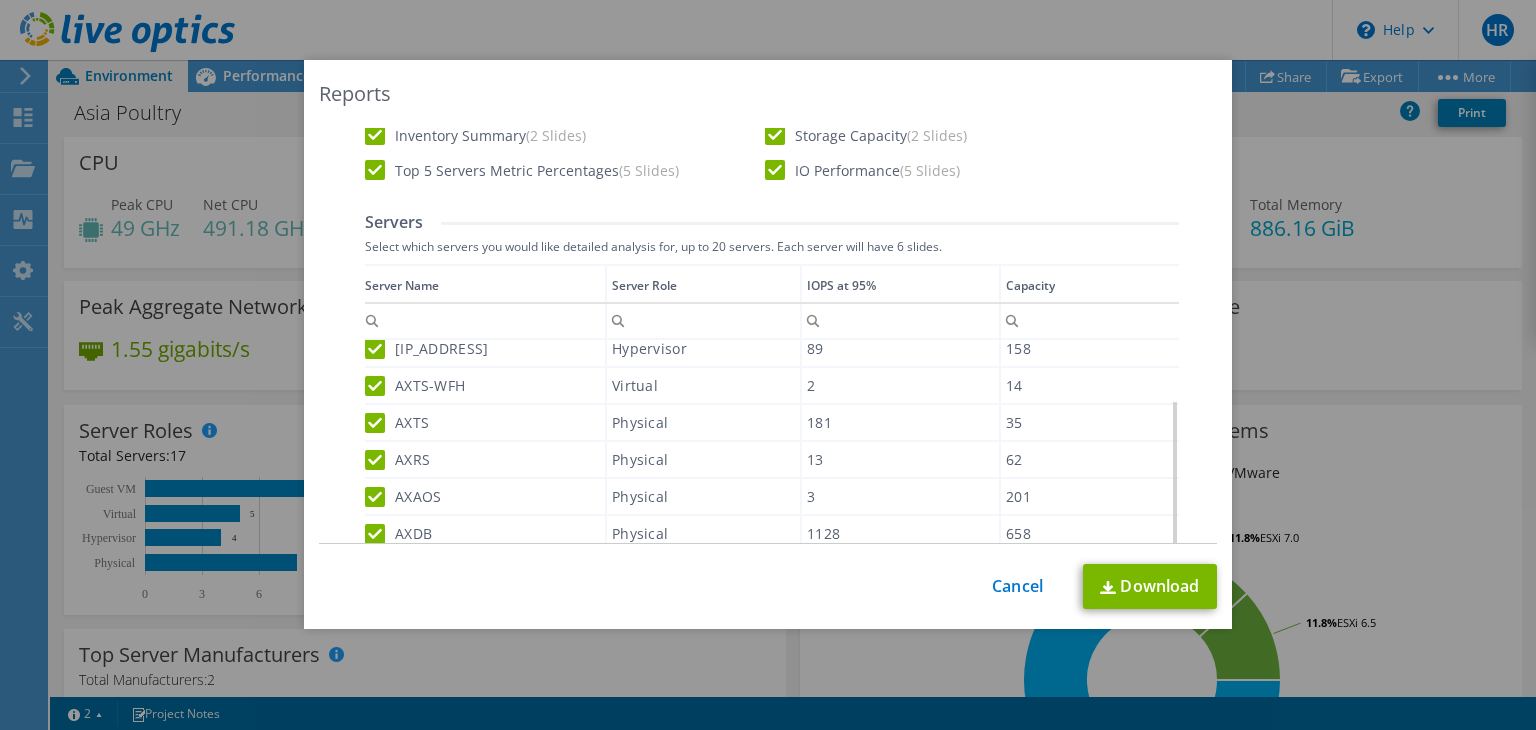 scroll, scrollTop: 587, scrollLeft: 0, axis: vertical 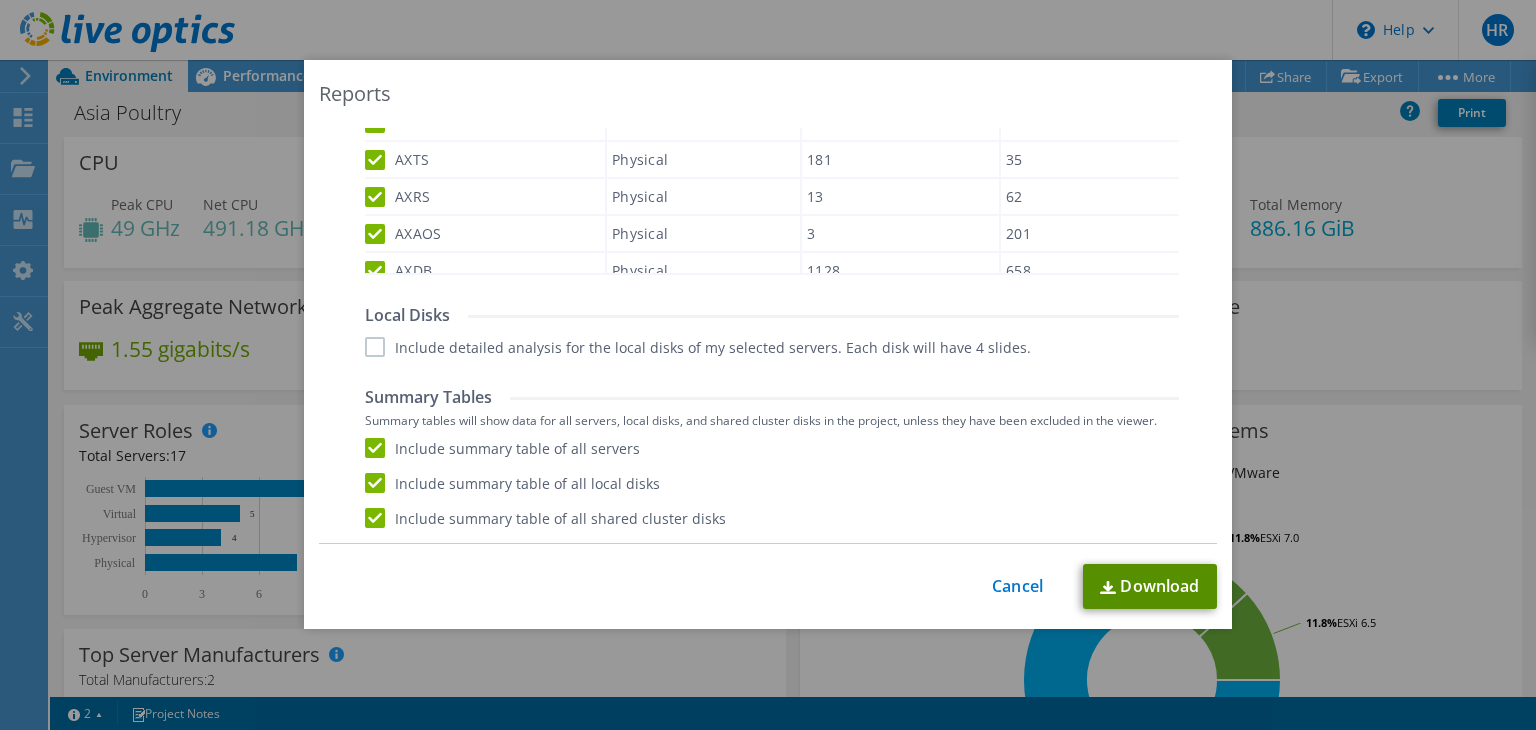 click on "Download" at bounding box center [1150, 586] 